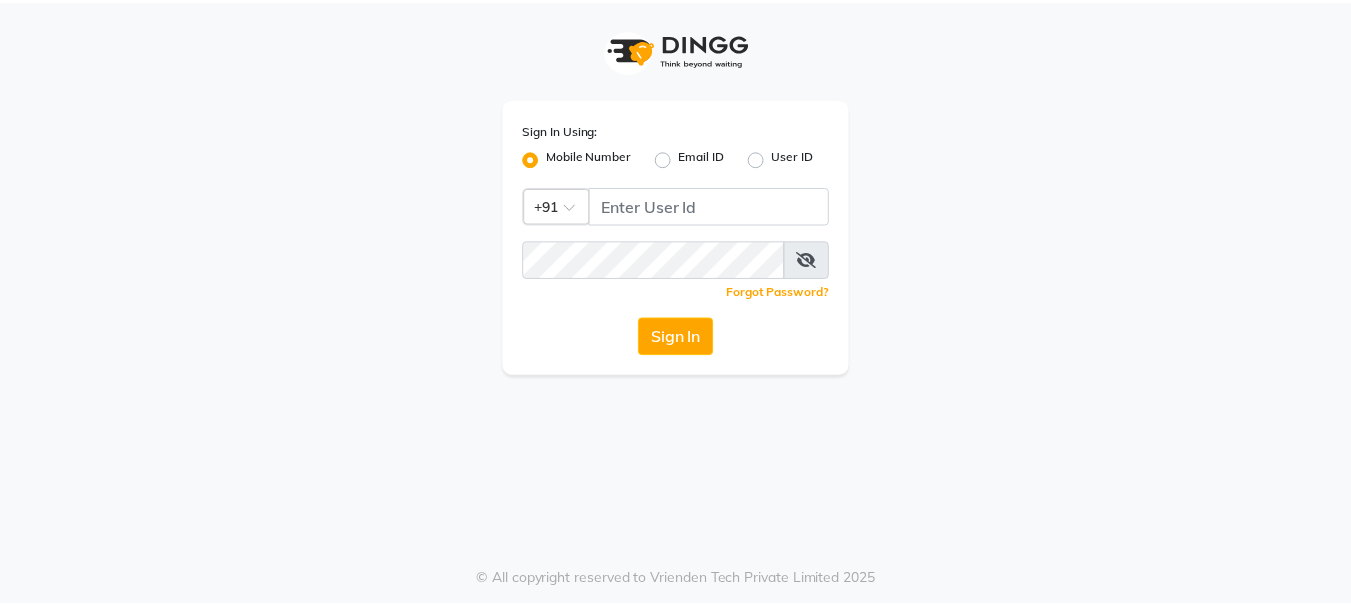 scroll, scrollTop: 0, scrollLeft: 0, axis: both 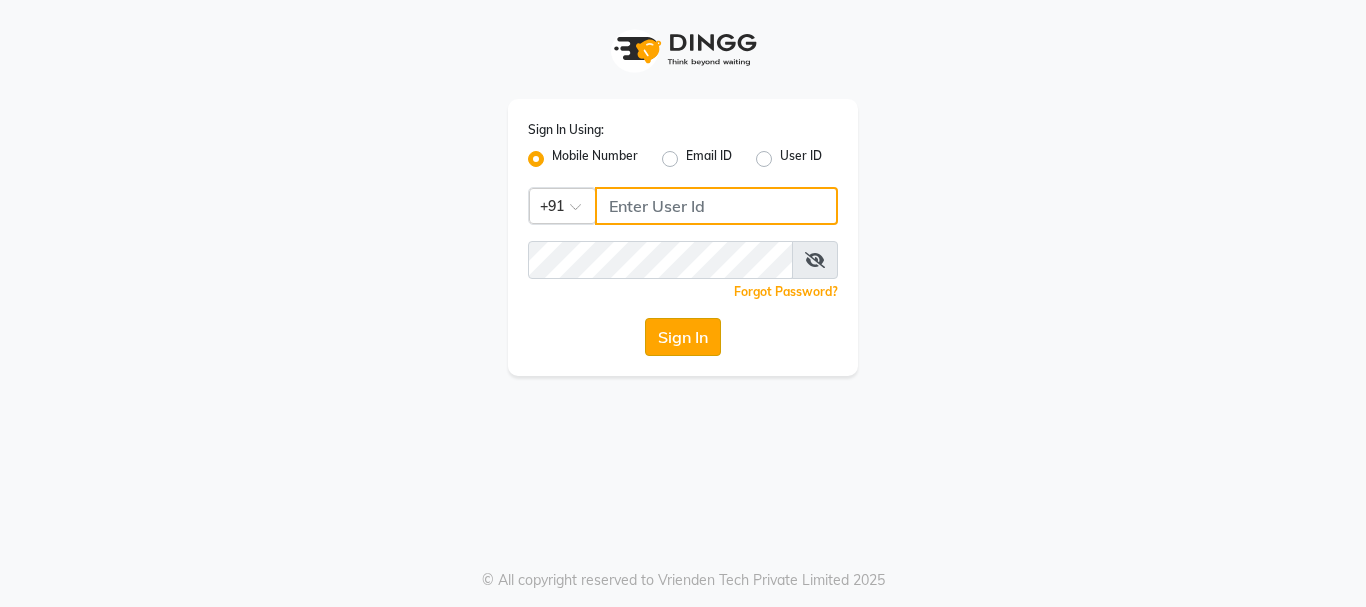 type on "7391062053" 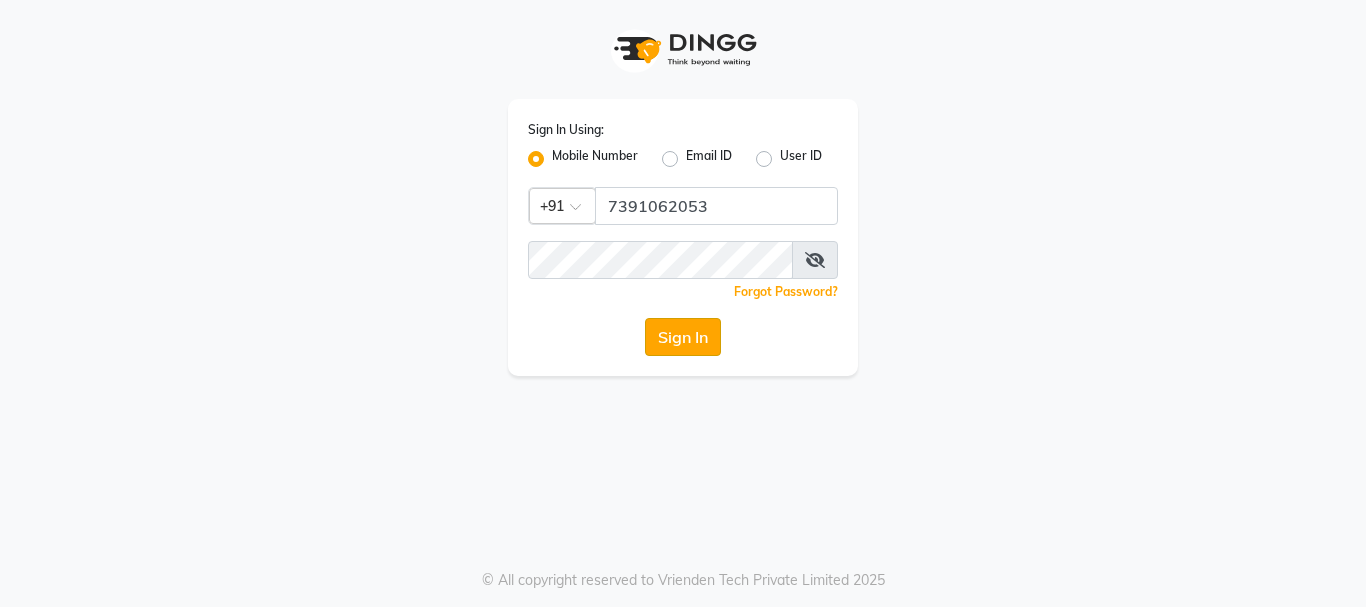 click on "Sign In" 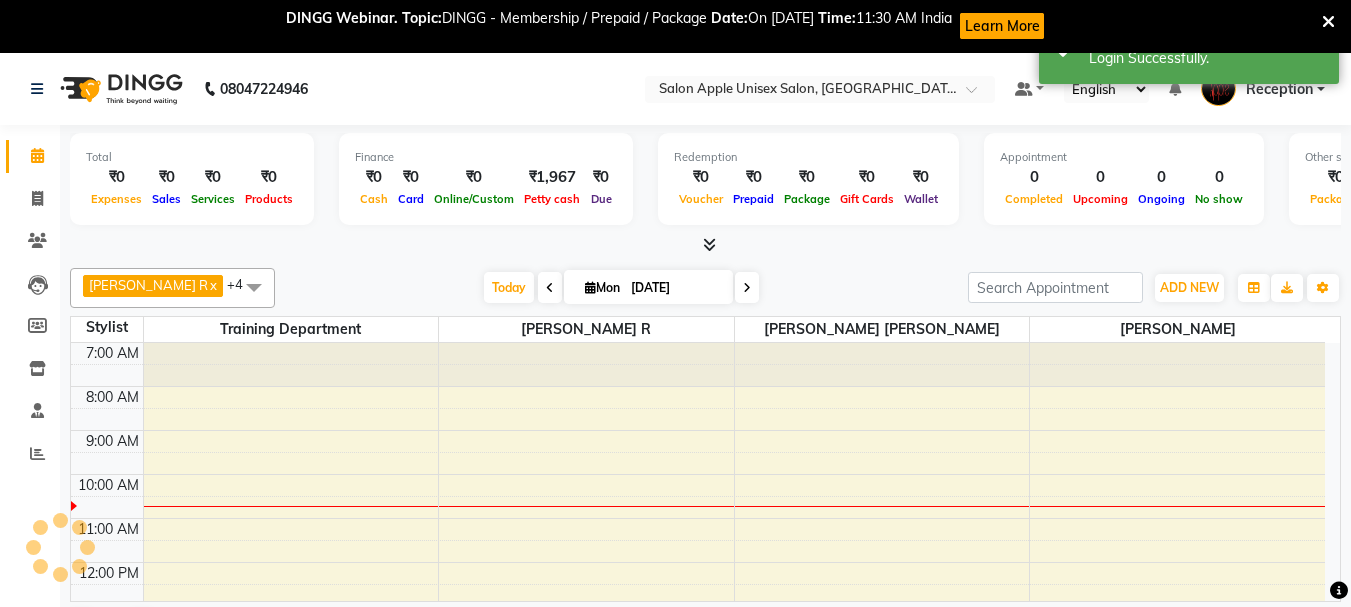 scroll, scrollTop: 0, scrollLeft: 0, axis: both 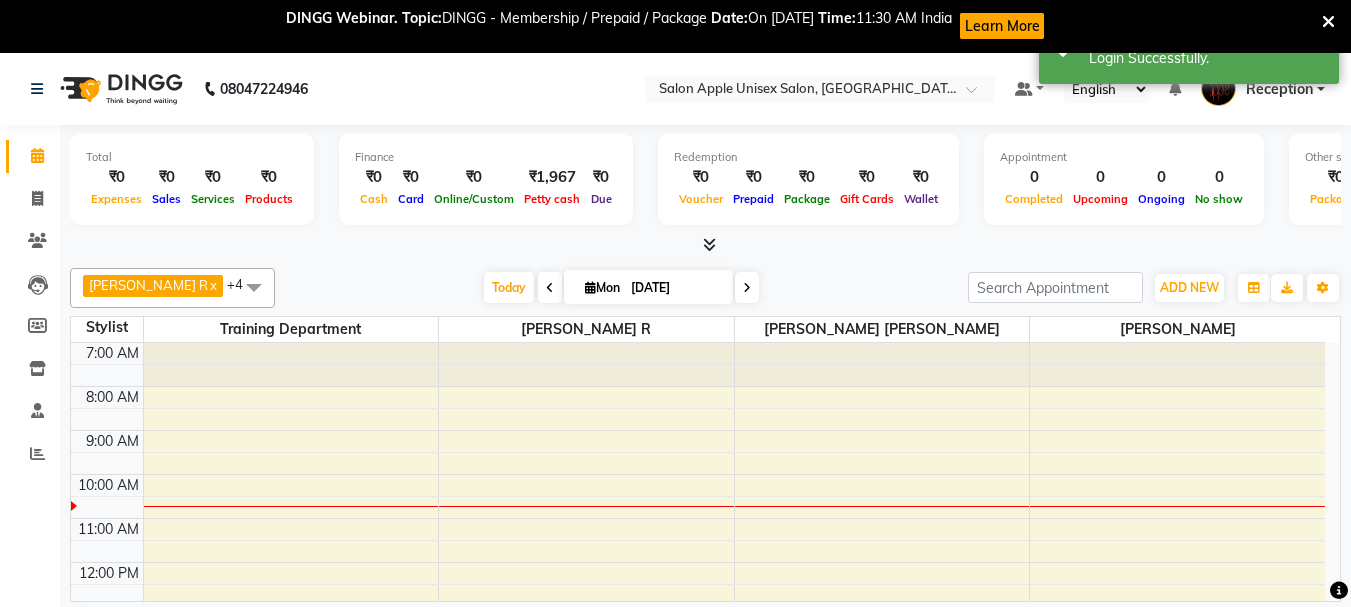 click at bounding box center (709, 244) 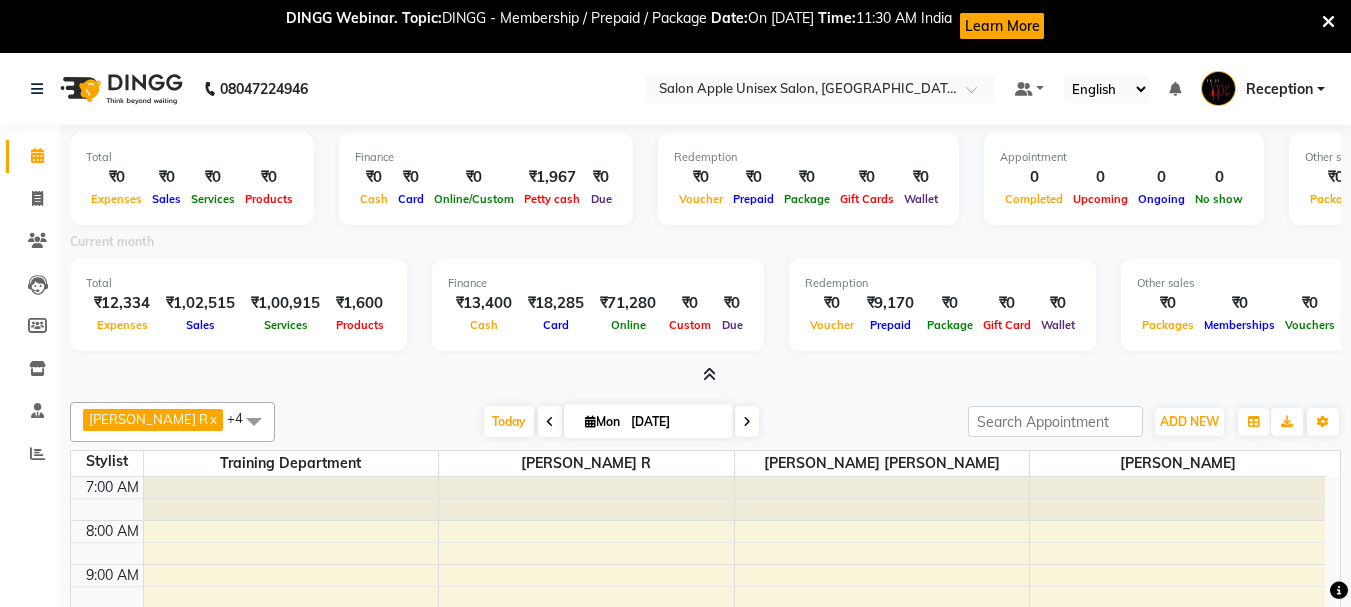 click at bounding box center (1328, 22) 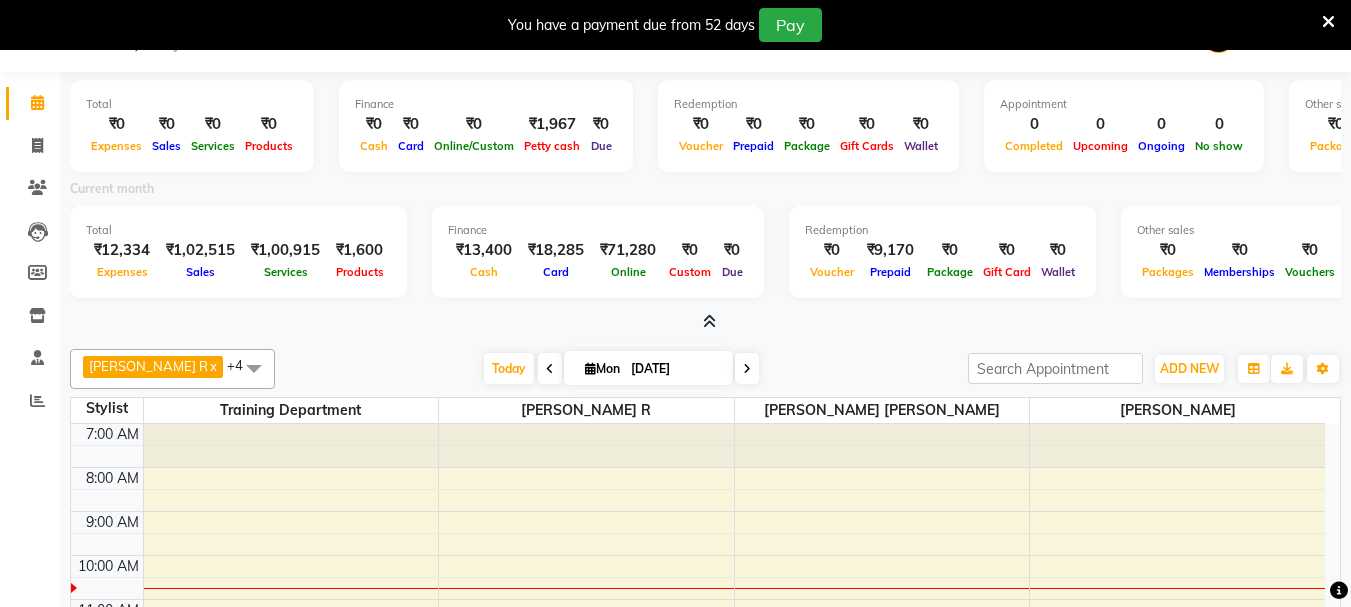 click at bounding box center (709, 321) 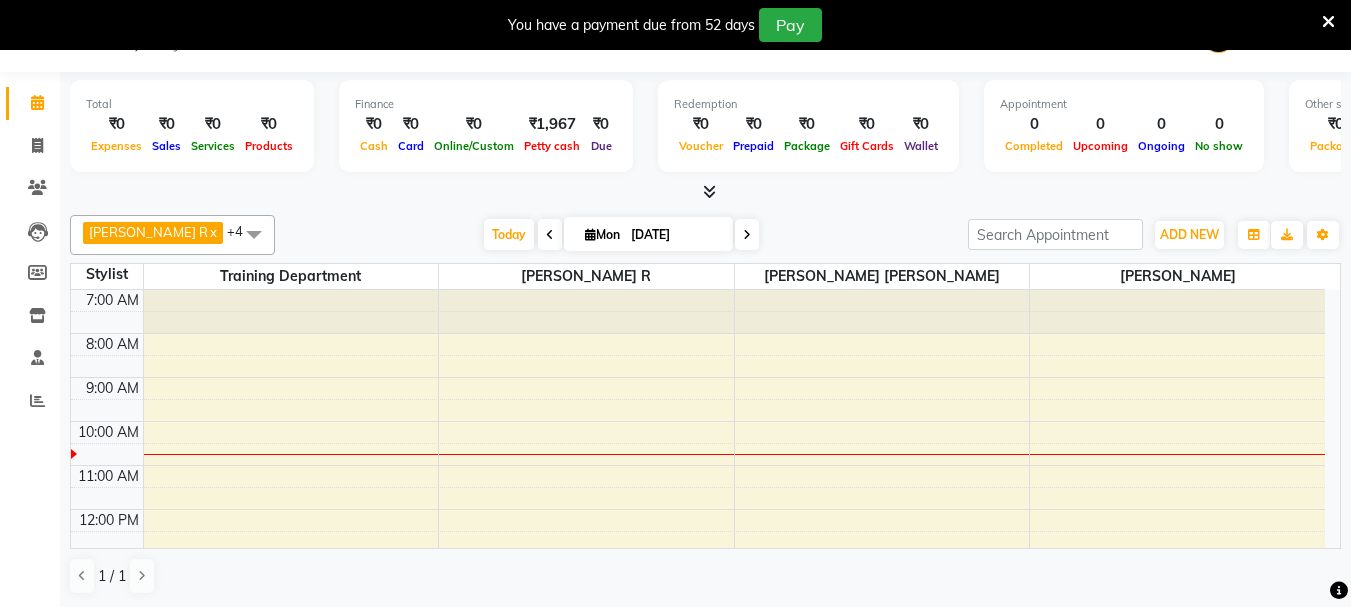 click at bounding box center (709, 191) 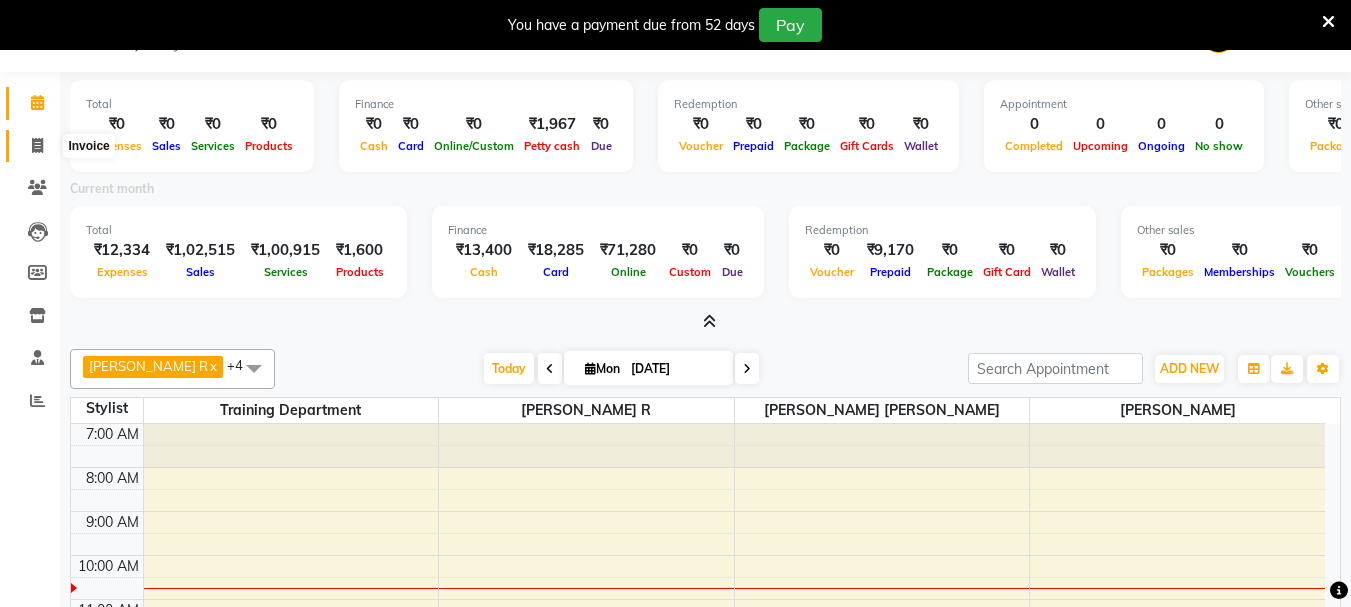 click 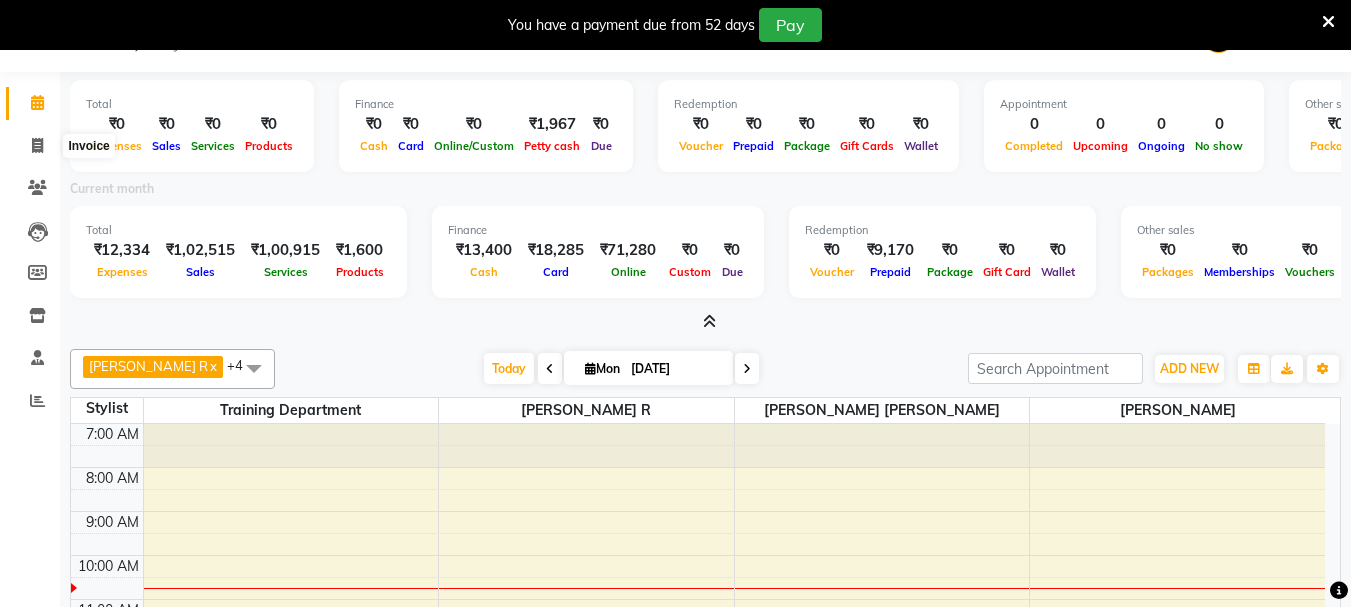 select on "92" 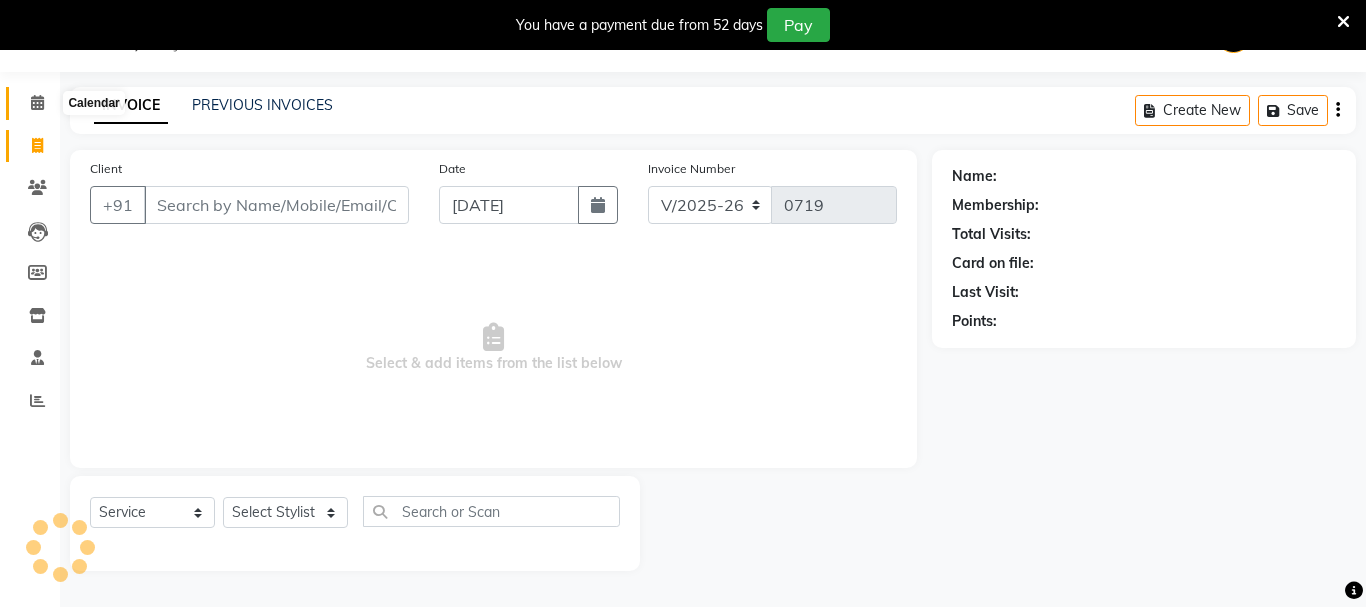 click 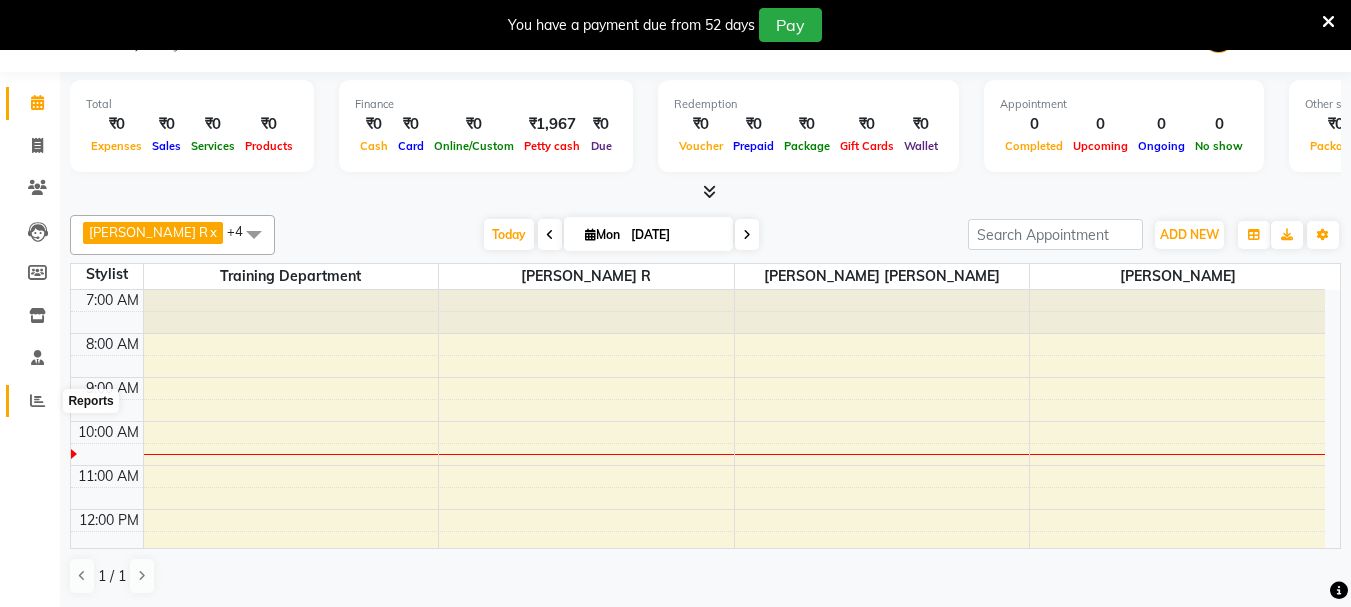 click 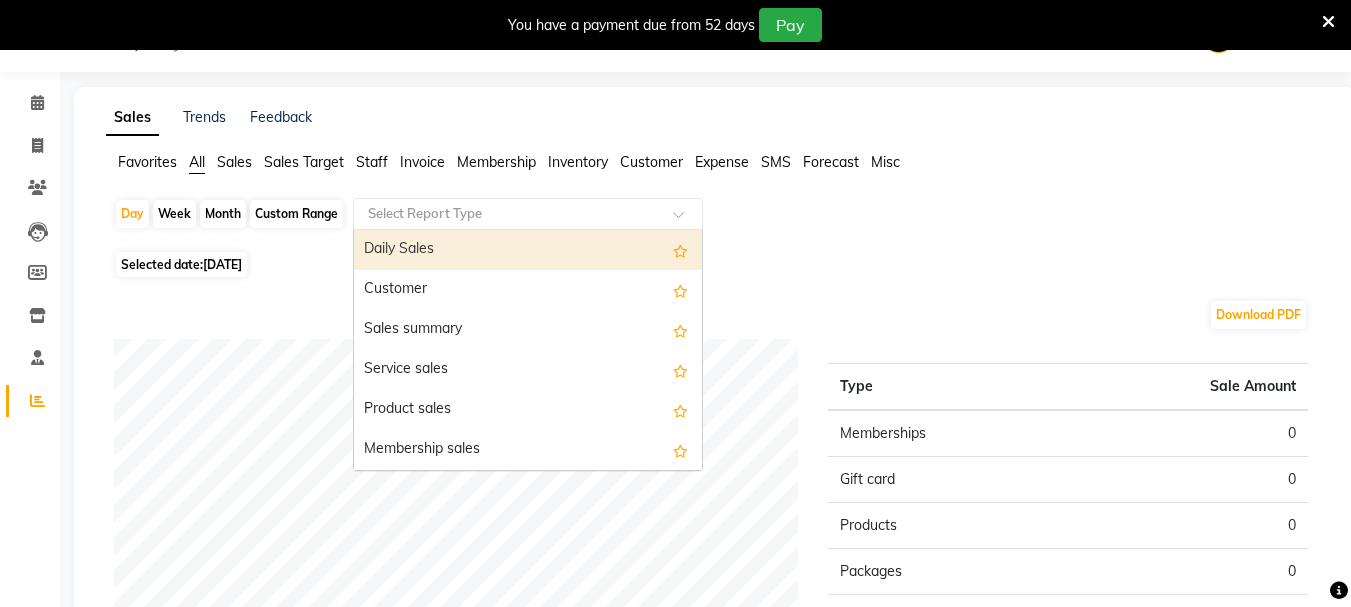 click 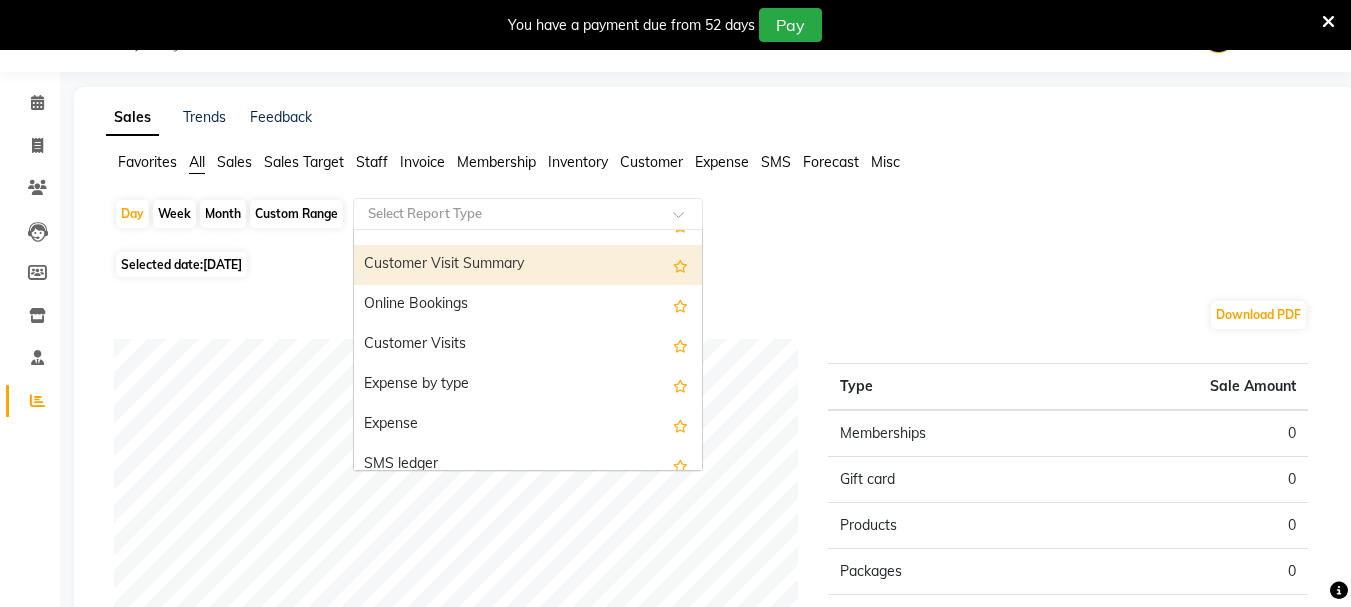 scroll, scrollTop: 3880, scrollLeft: 0, axis: vertical 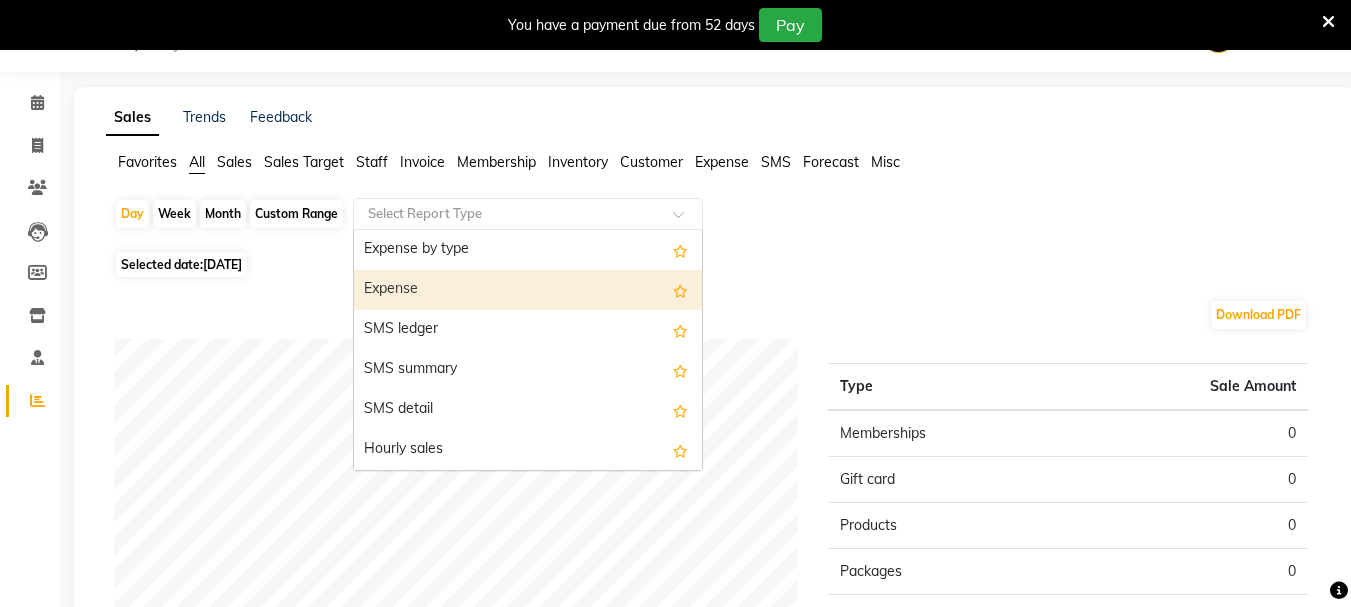 click on "Expense" at bounding box center (528, 290) 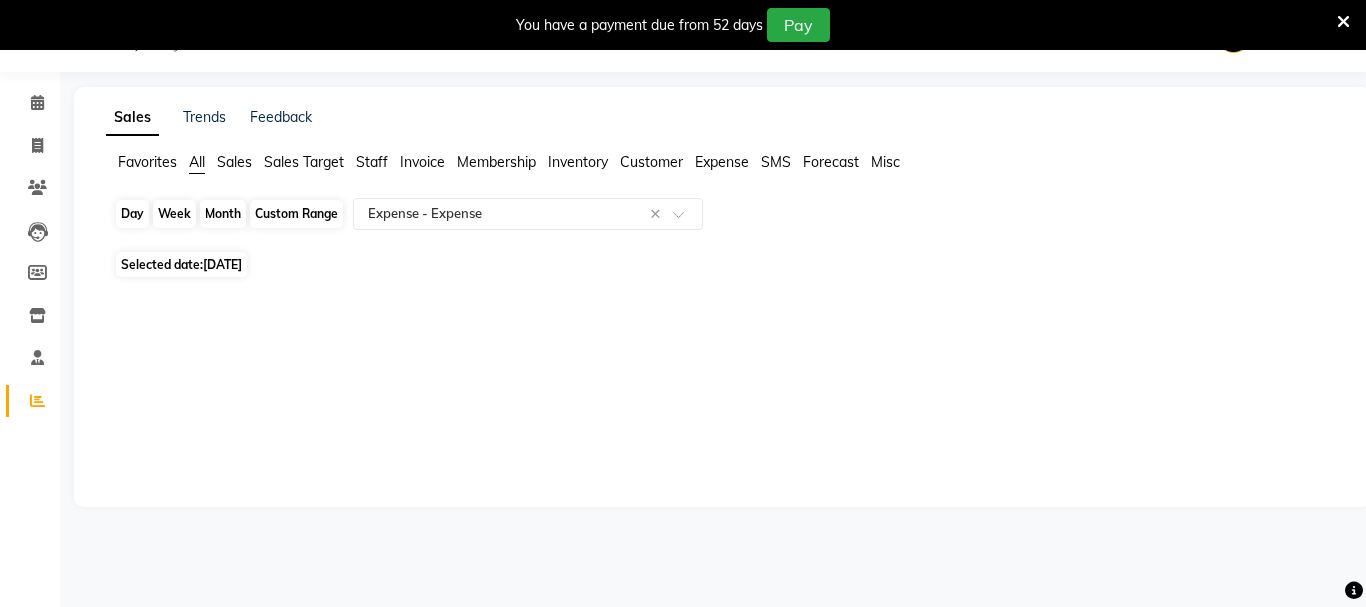 click on "Day" 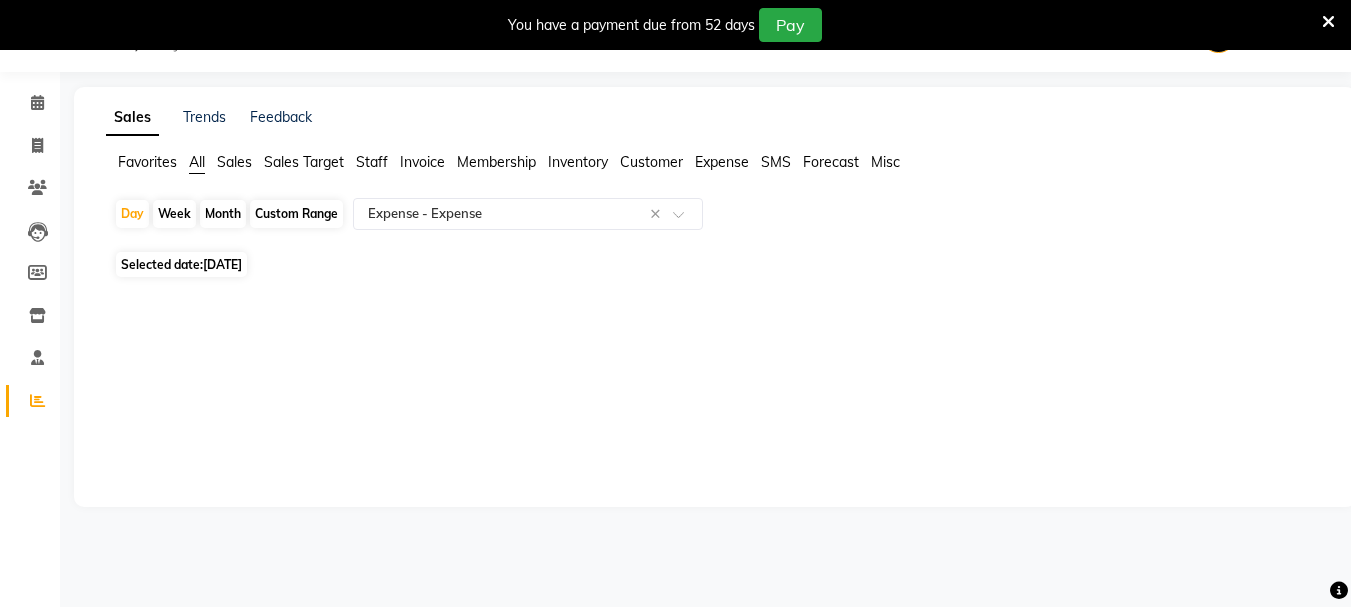 select on "7" 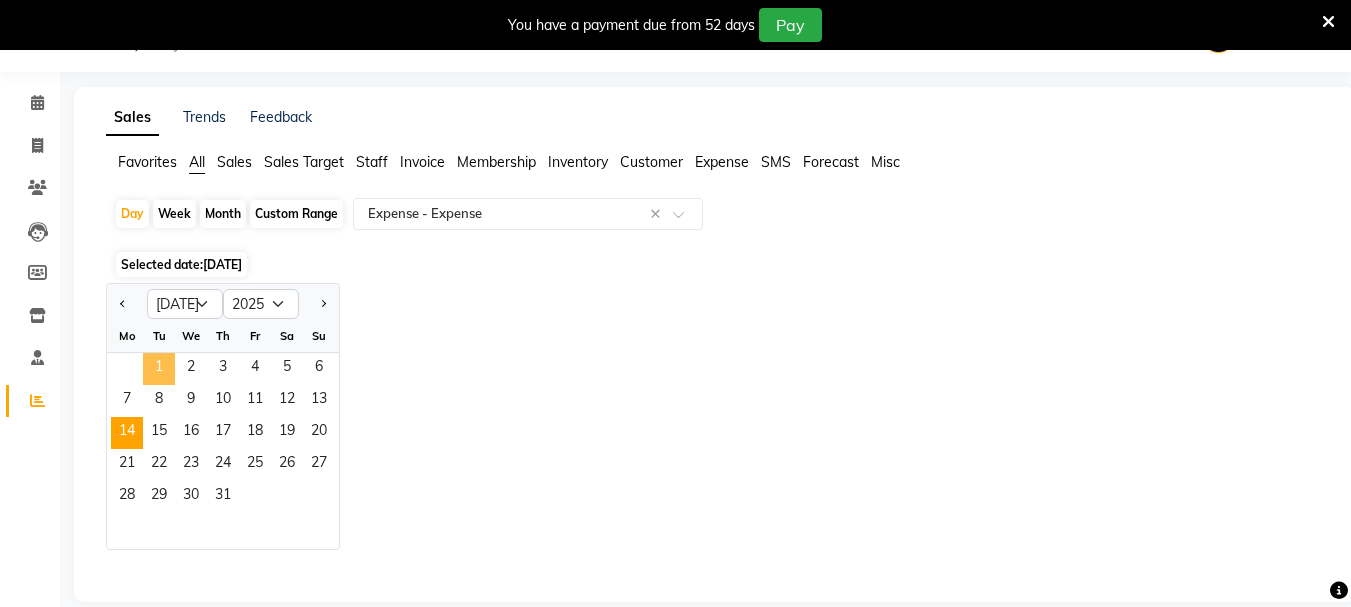 click on "1" 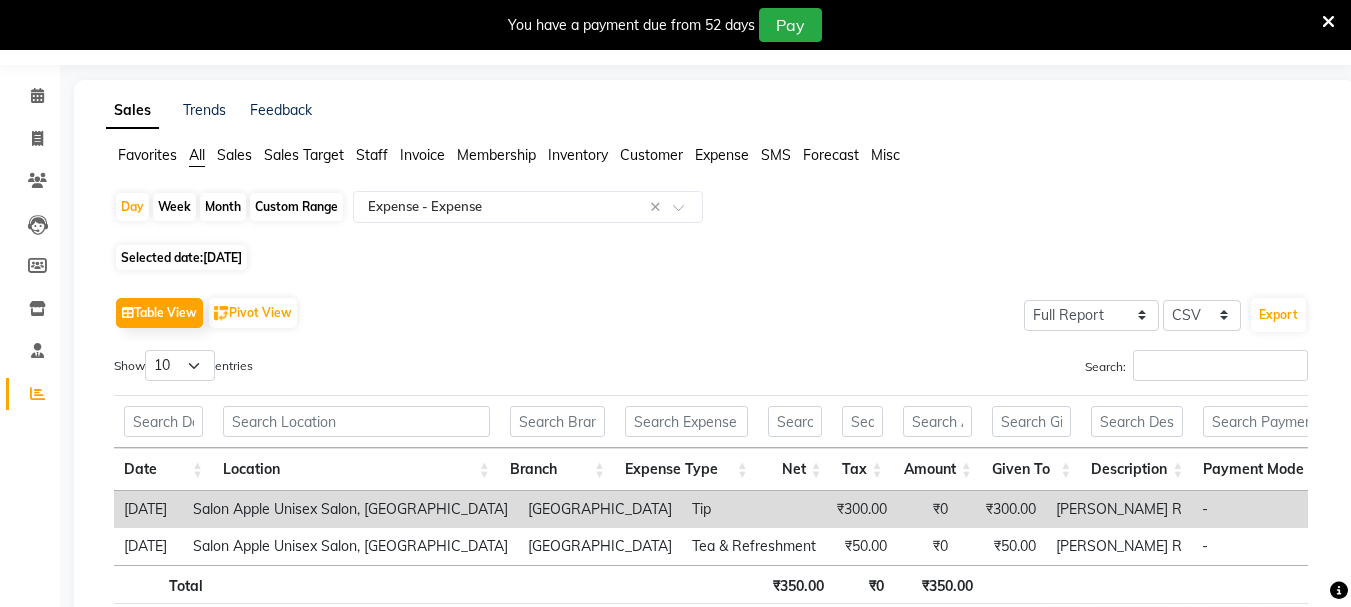 scroll, scrollTop: 0, scrollLeft: 0, axis: both 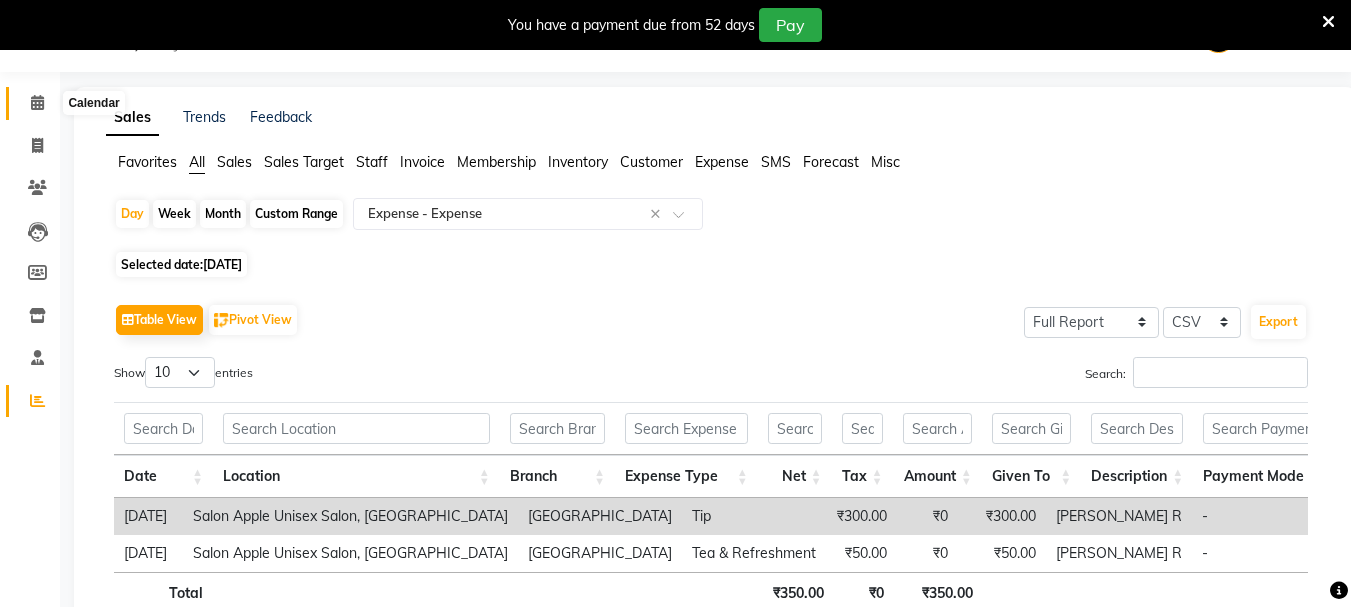 click 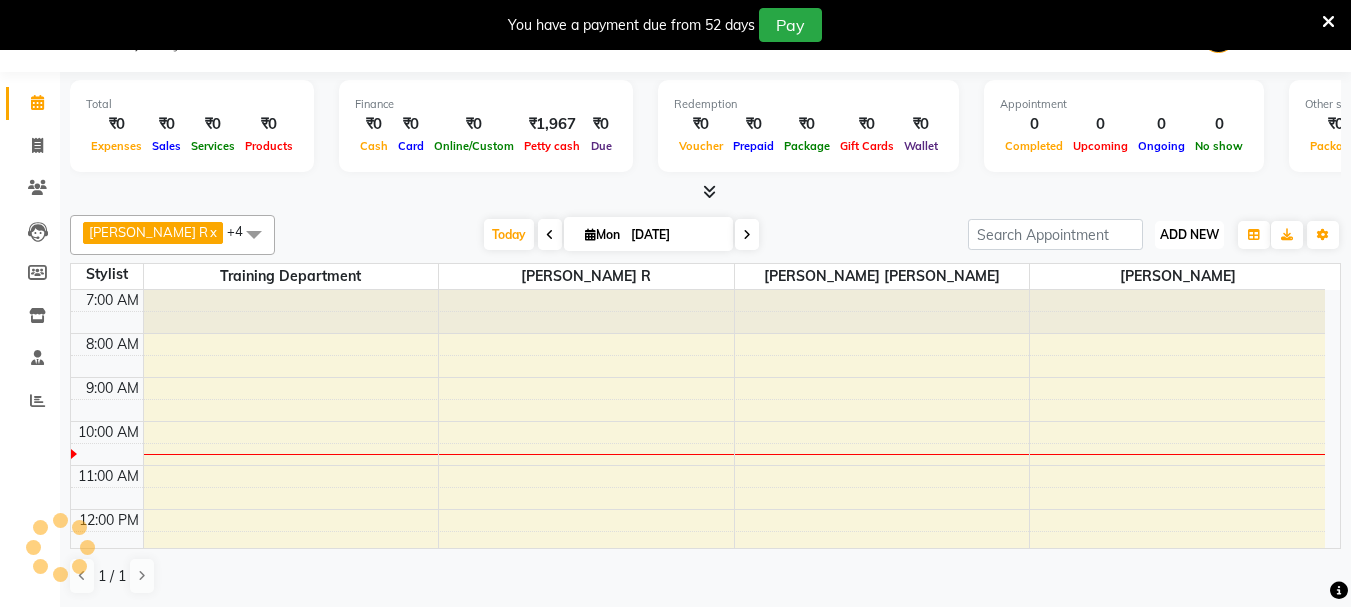 click on "ADD NEW Toggle Dropdown" at bounding box center (1189, 235) 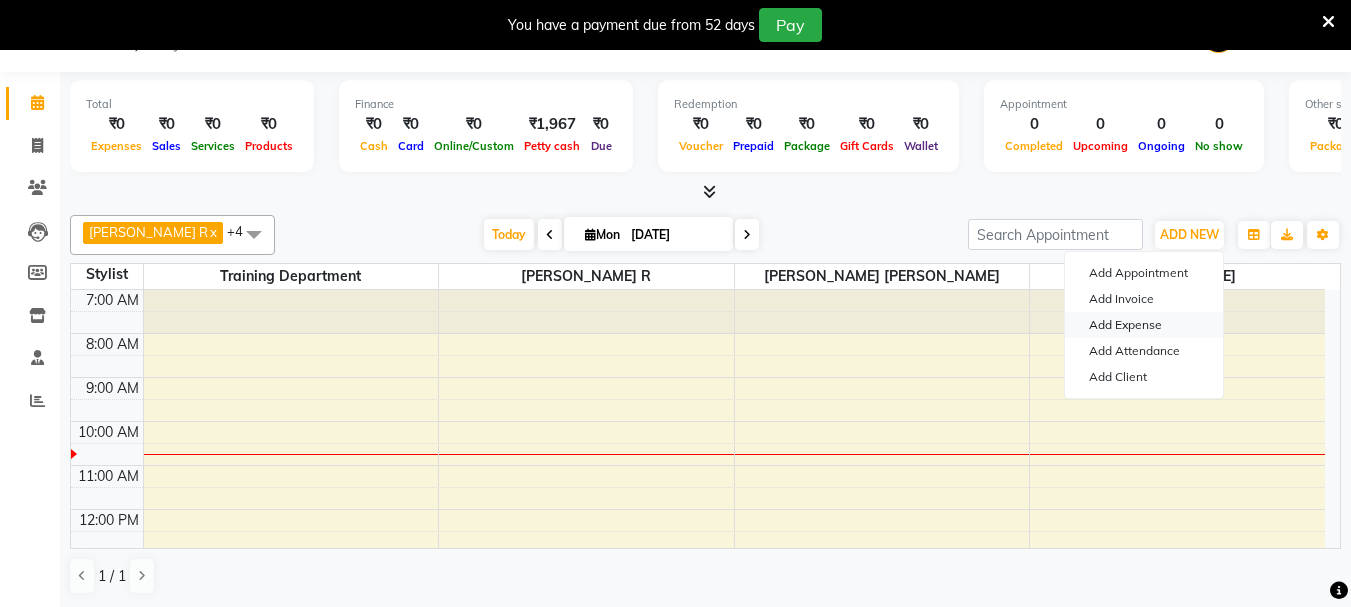 click on "Add Expense" at bounding box center (1144, 325) 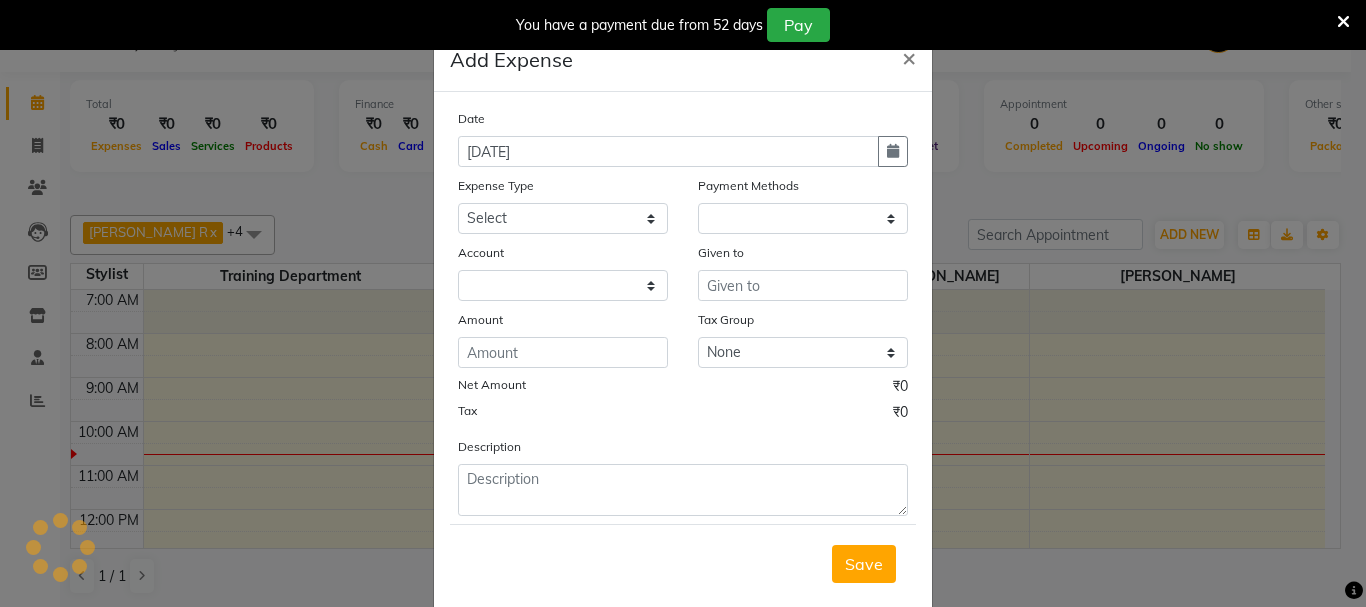 select on "1" 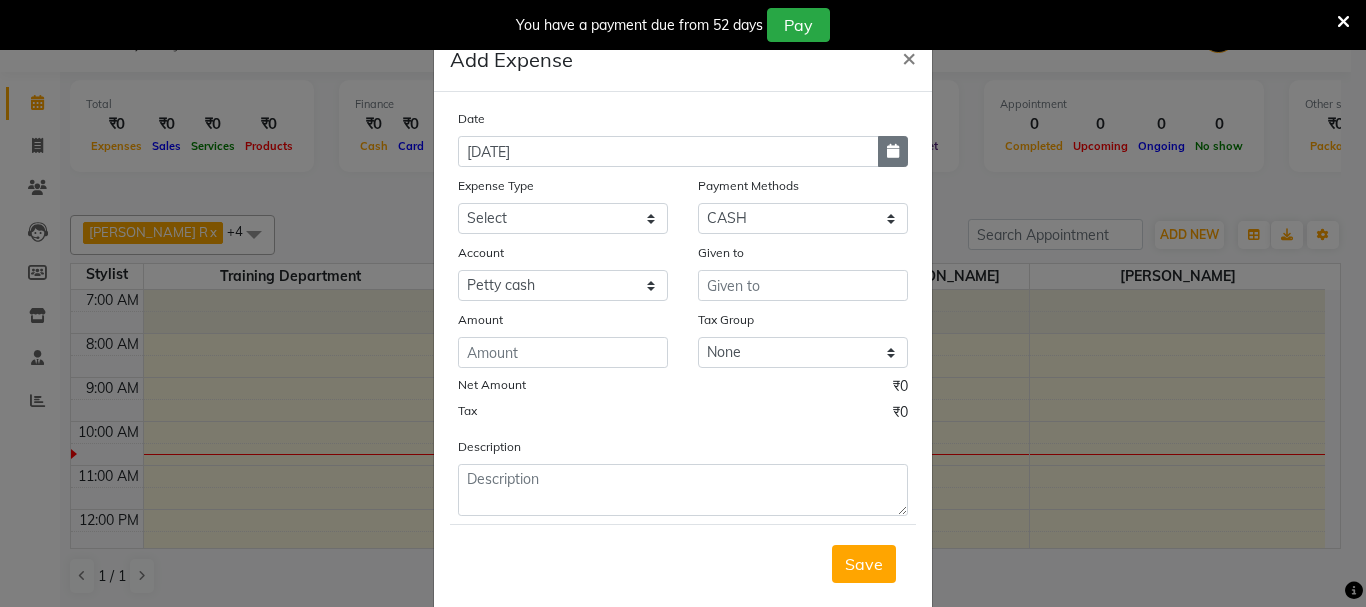 click 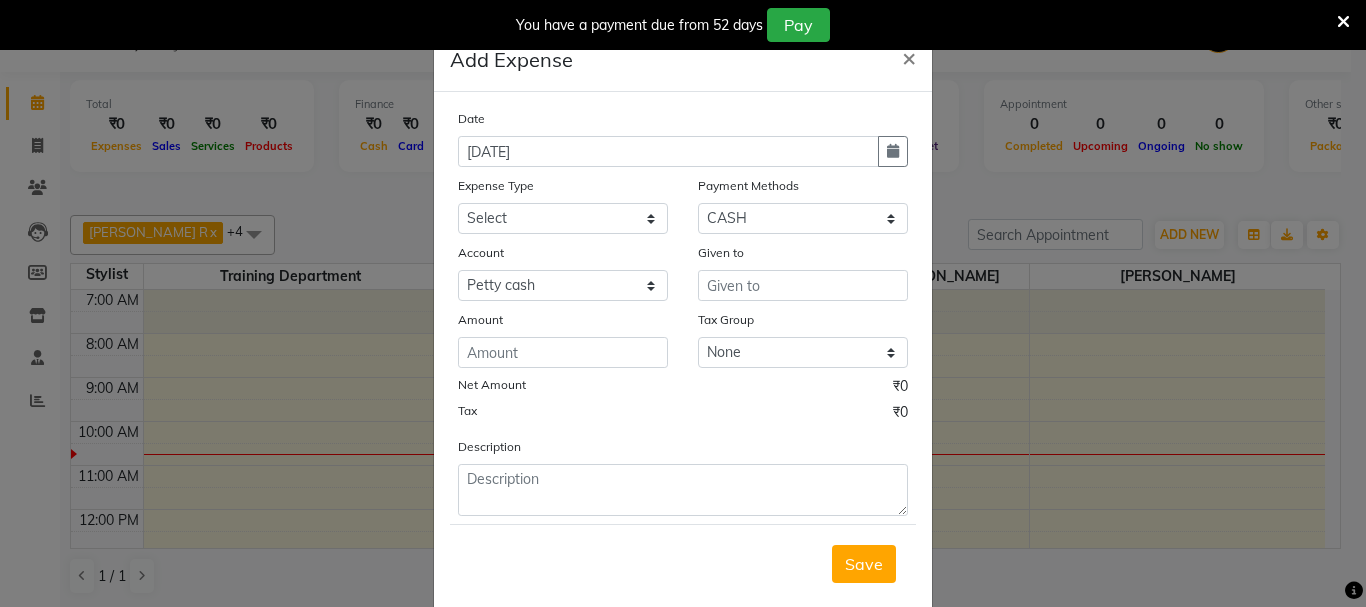 select on "7" 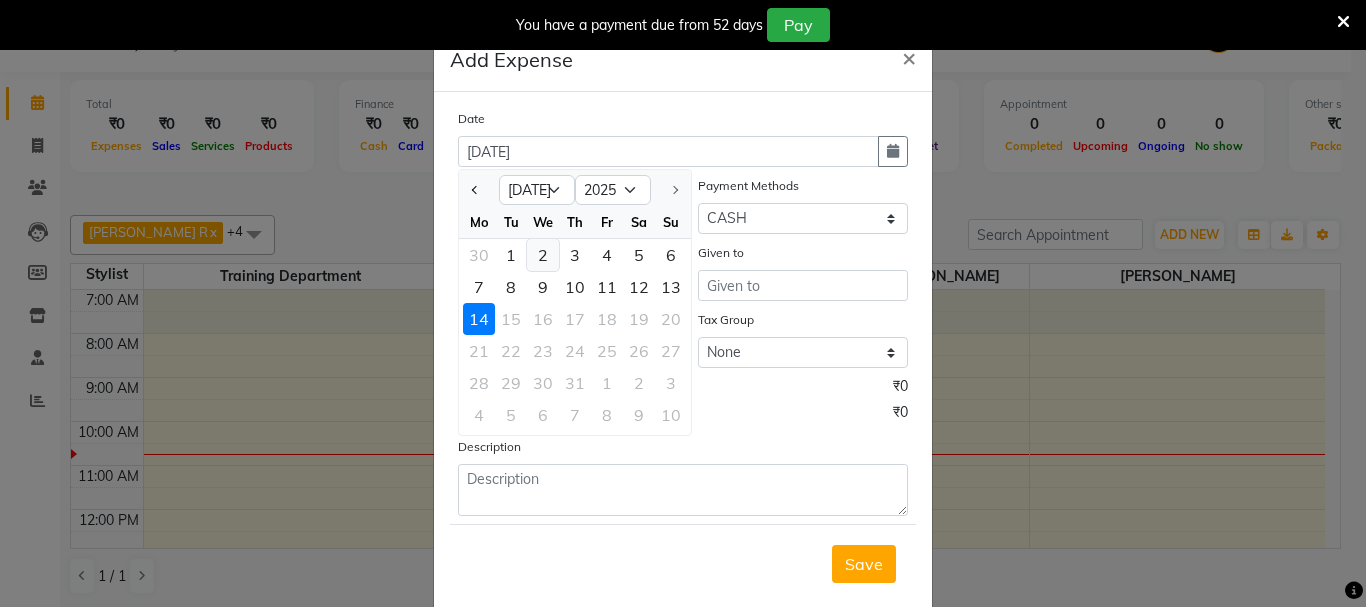click on "2" 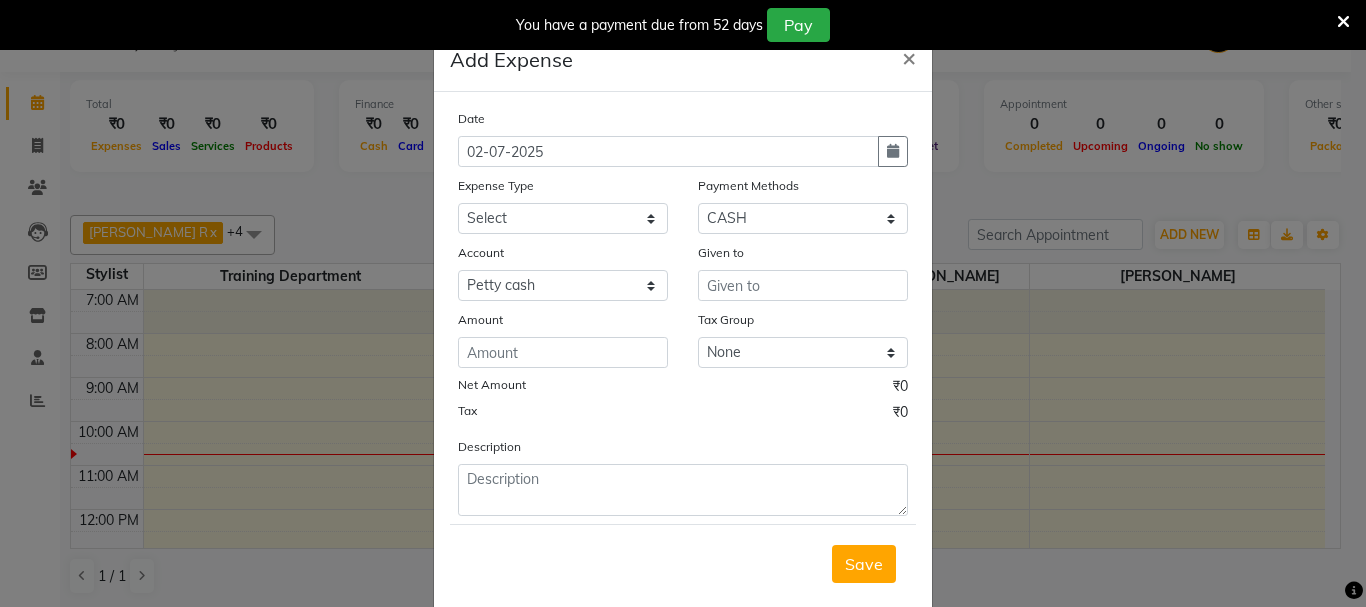 click on "Date [DATE] Expense Type Select CASH HANDED OVER TO OWNER client refund Client Snacks Donation Electricity bill Equipment Flower bill Garbage Collection Groceries House keeping material Internet bill Laundry Maintenance Marketing milk Milk Mobile bill Other Pantry Product Rent Royalty Staff advance salary Staff incentive Staff incentive staff salary Staff Snacks Staff Travel Tea & Refreshment Tea & Refreshment Tip water bill Payment Methods Select CASH CARD ONLINE LUZO GPay UPI [DOMAIN_NAME] DefiDeal MariDeal Prepaid Package Gift Card Wallet Account Select Default account [PERSON_NAME] cash Given to Amount Tax Group None GST Net Amount ₹0 Tax ₹0 Description" 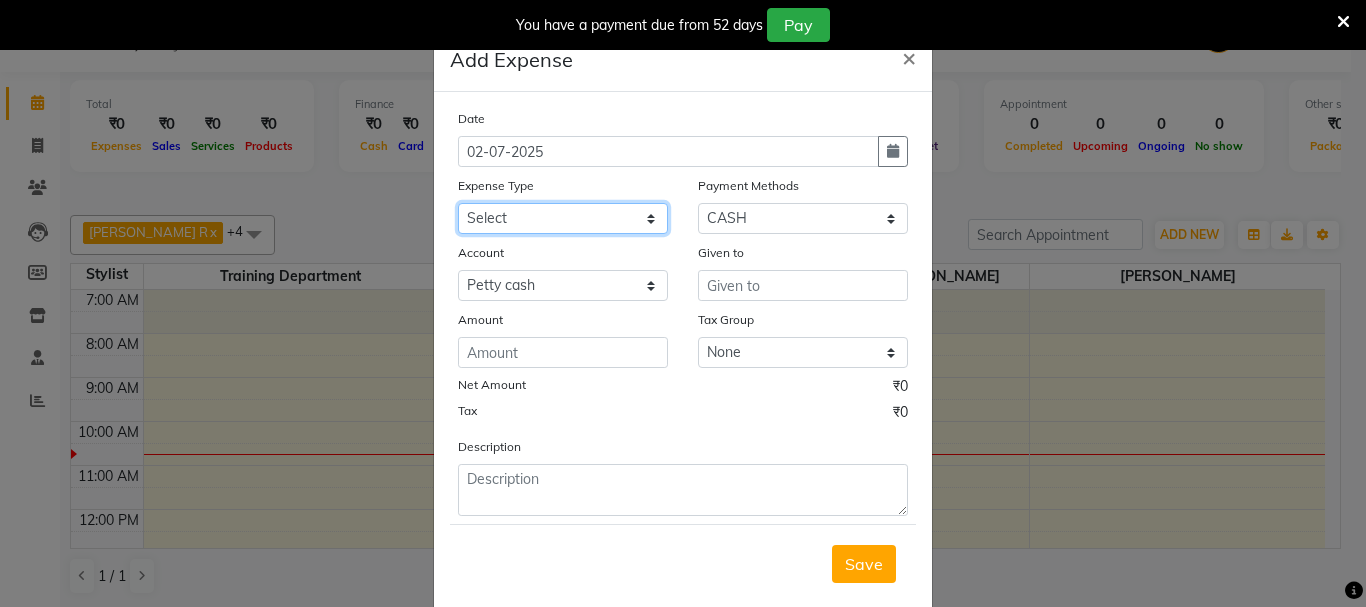 click on "Select CASH HANDED OVER TO OWNER client refund Client Snacks Donation Electricity bill Equipment Flower bill Garbage Collection Groceries House keeping material Internet bill Laundry Maintenance Marketing milk Milk Mobile bill Other Pantry Product Rent Royalty Staff advance salary Staff incentive Staff incentive staff salary Staff Snacks Staff Travel Tea & Refreshment Tea & Refreshment Tip water bill" 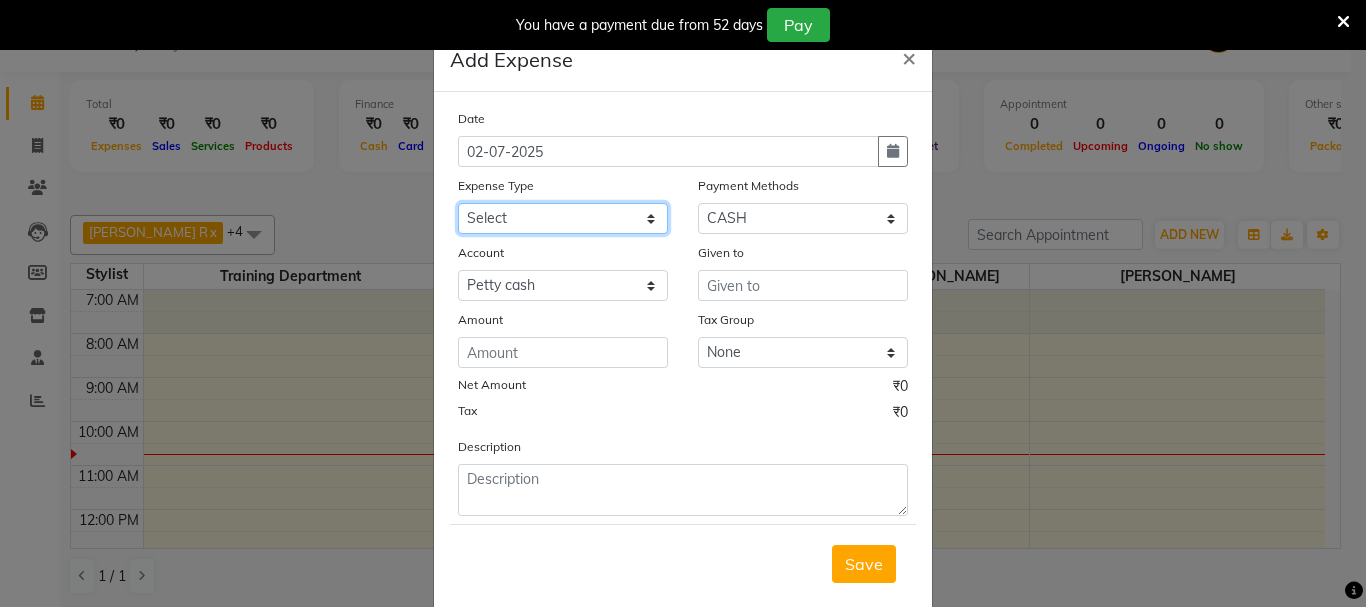 select on "8084" 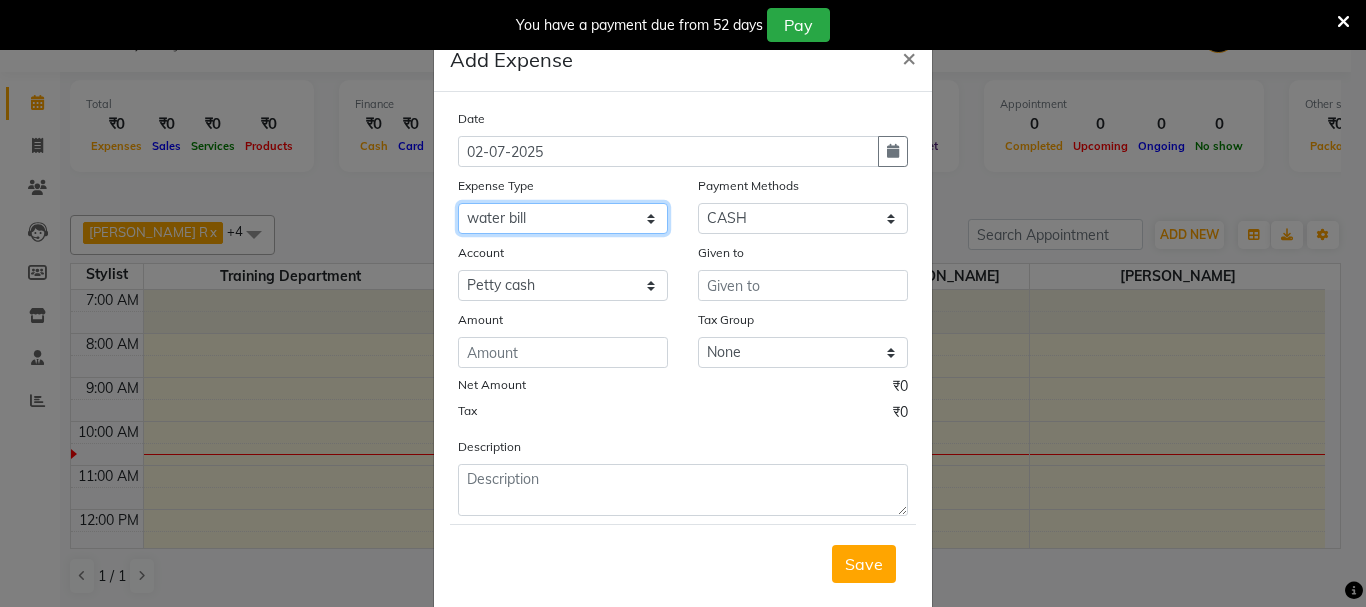 click on "Select CASH HANDED OVER TO OWNER client refund Client Snacks Donation Electricity bill Equipment Flower bill Garbage Collection Groceries House keeping material Internet bill Laundry Maintenance Marketing milk Milk Mobile bill Other Pantry Product Rent Royalty Staff advance salary Staff incentive Staff incentive staff salary Staff Snacks Staff Travel Tea & Refreshment Tea & Refreshment Tip water bill" 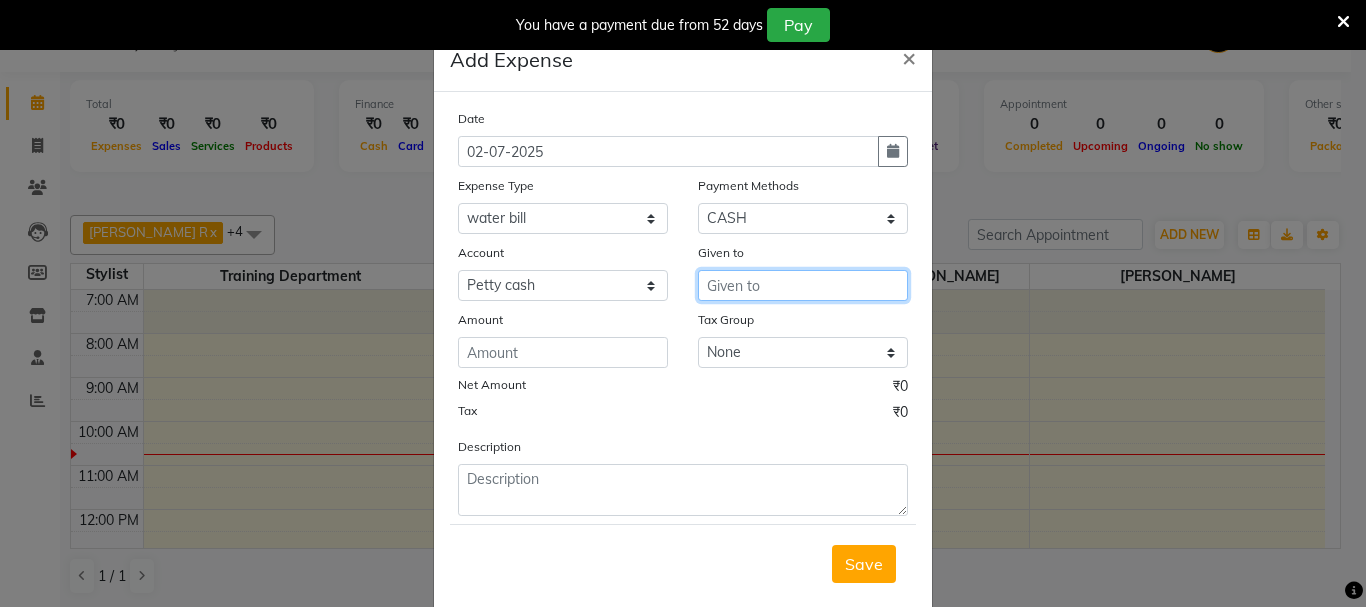 click at bounding box center (803, 285) 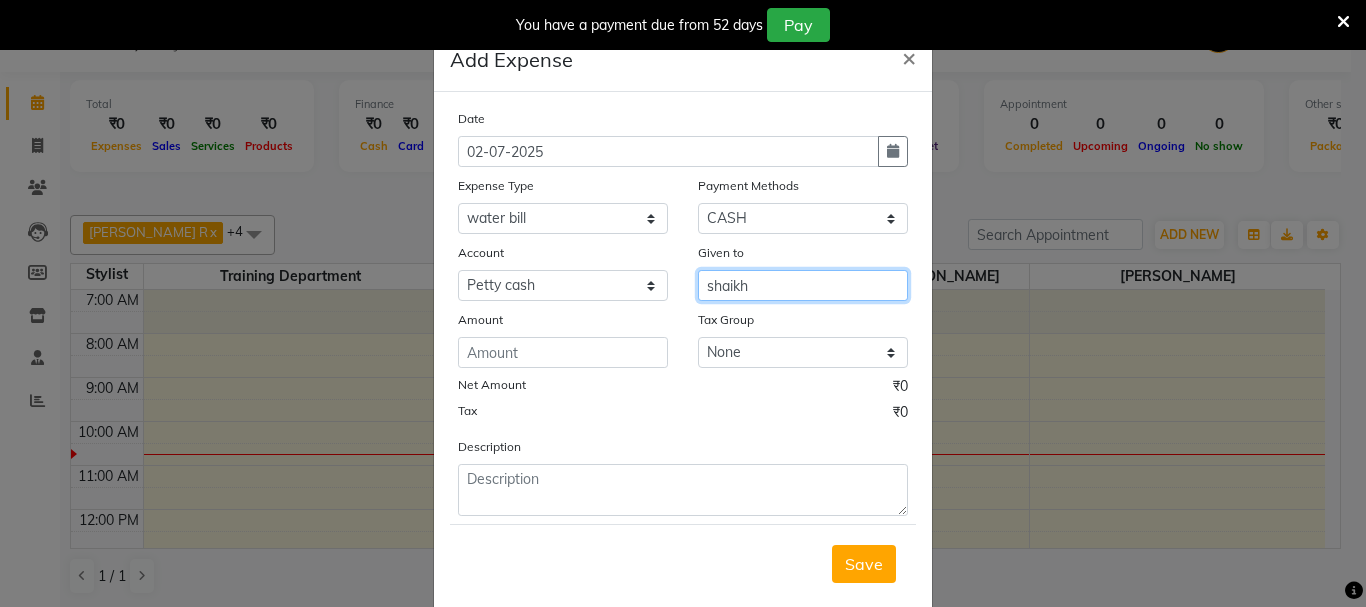 type on "shaikh" 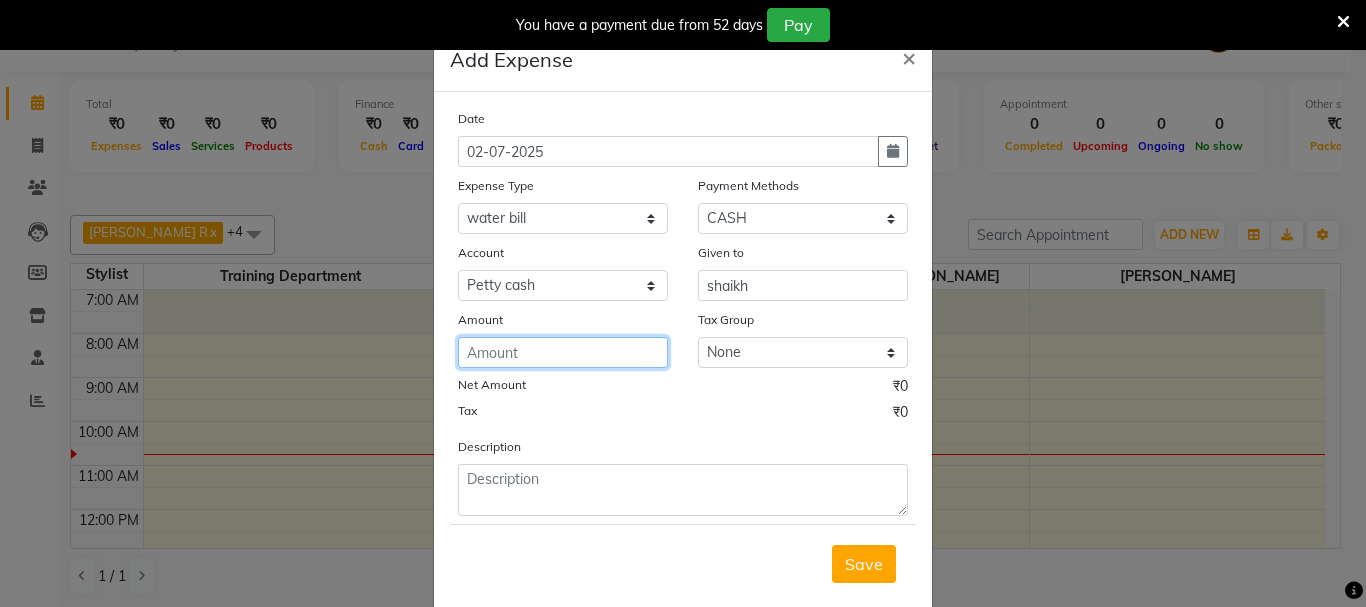click 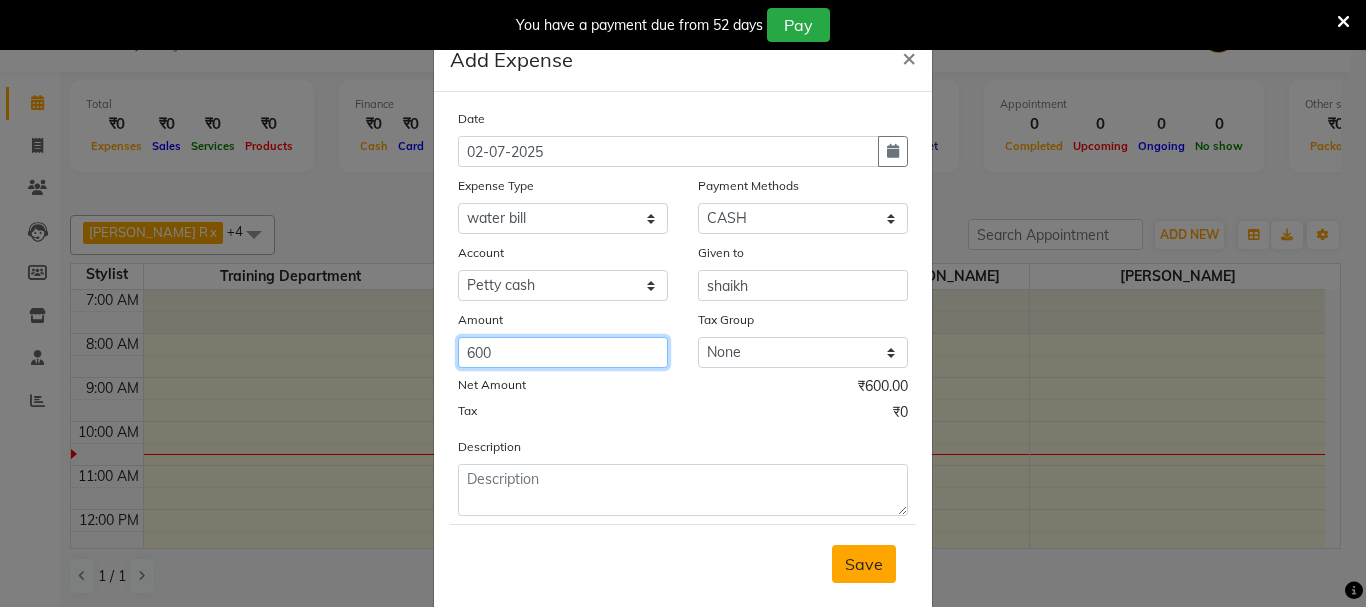 type on "600" 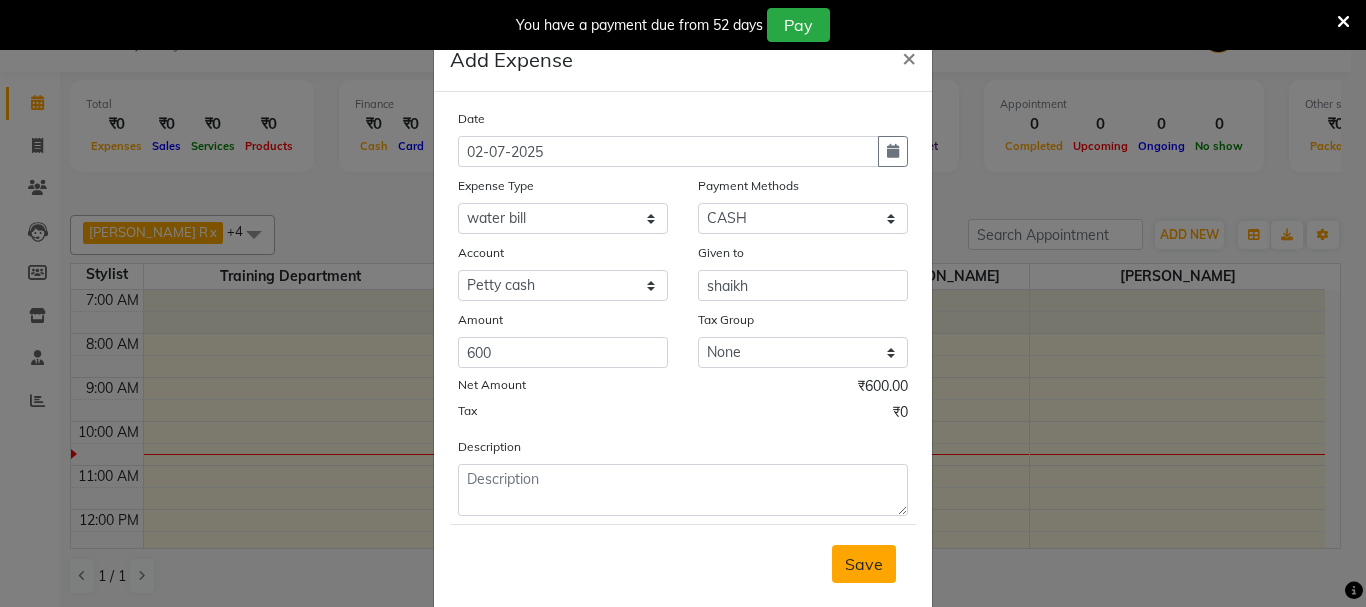 click on "Save" at bounding box center (864, 564) 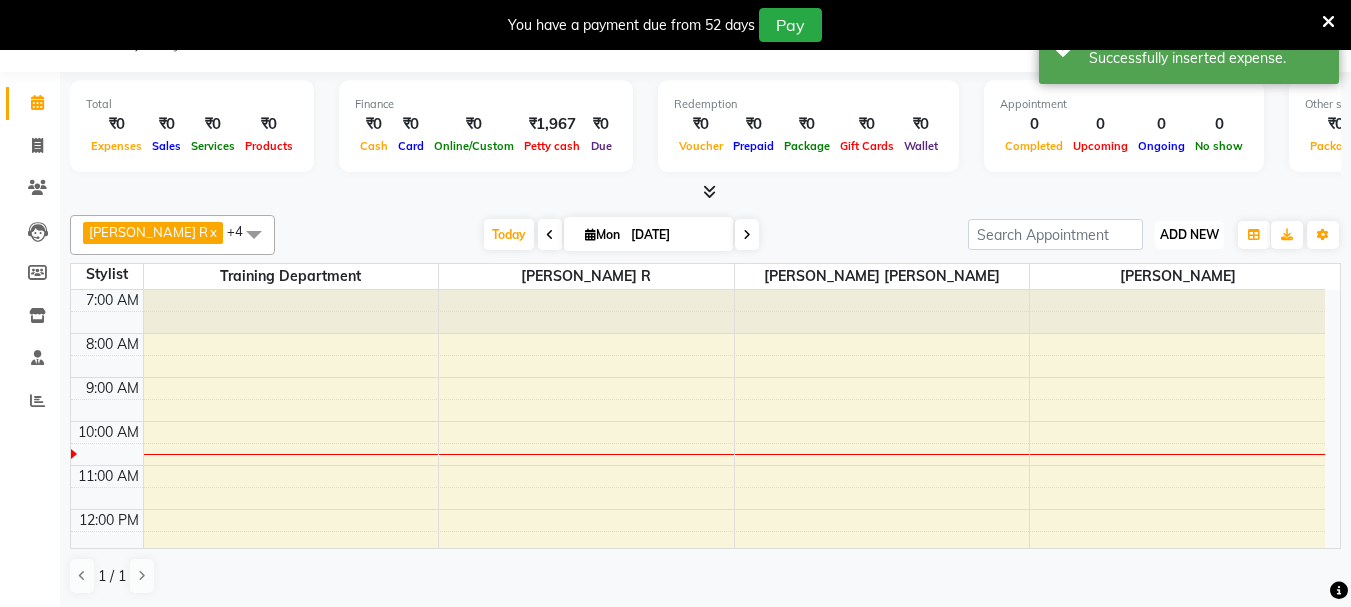click on "ADD NEW" at bounding box center (1189, 234) 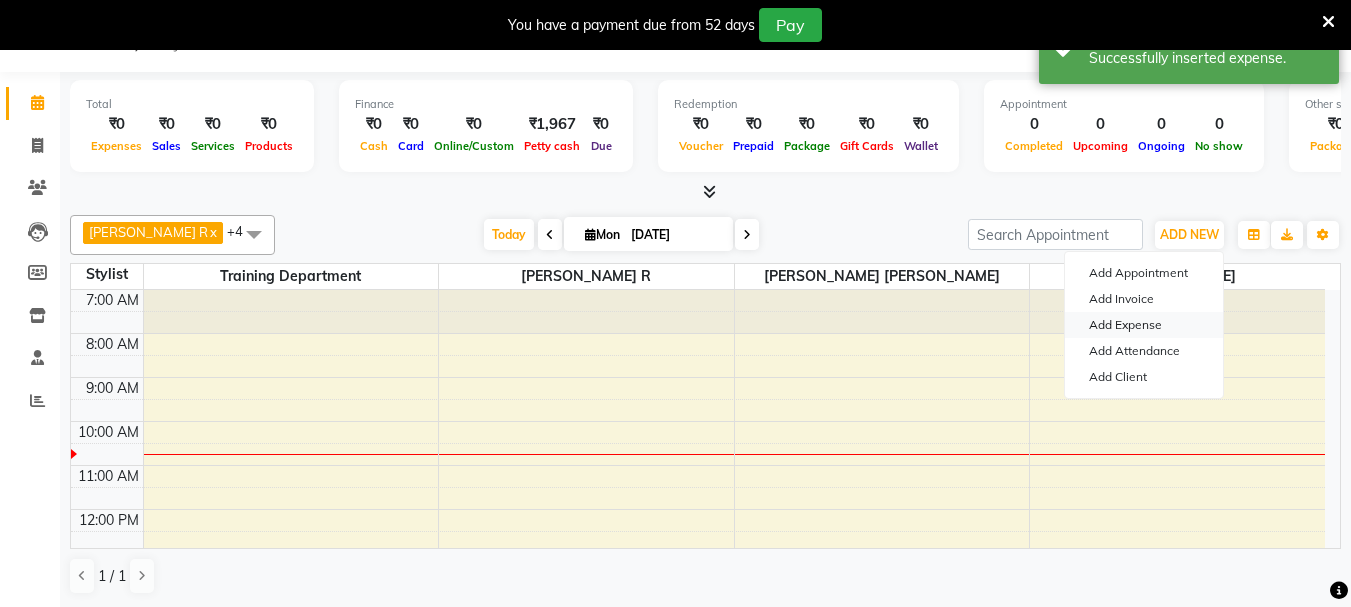click on "Add Expense" at bounding box center (1144, 325) 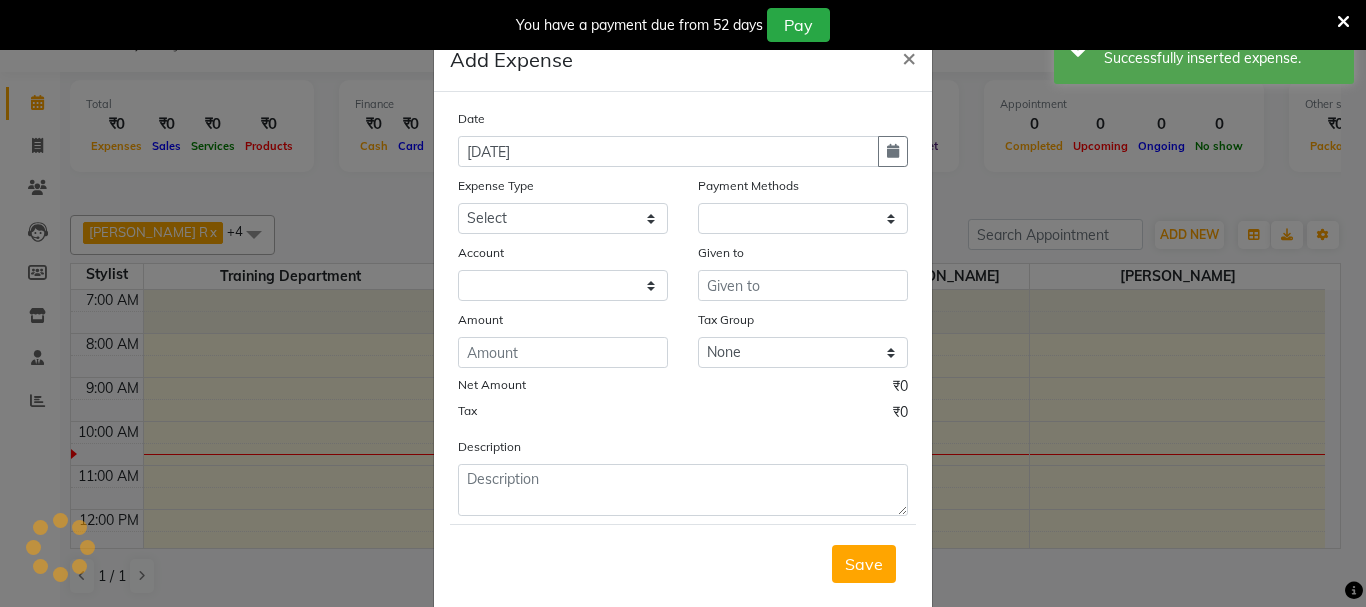 select on "1" 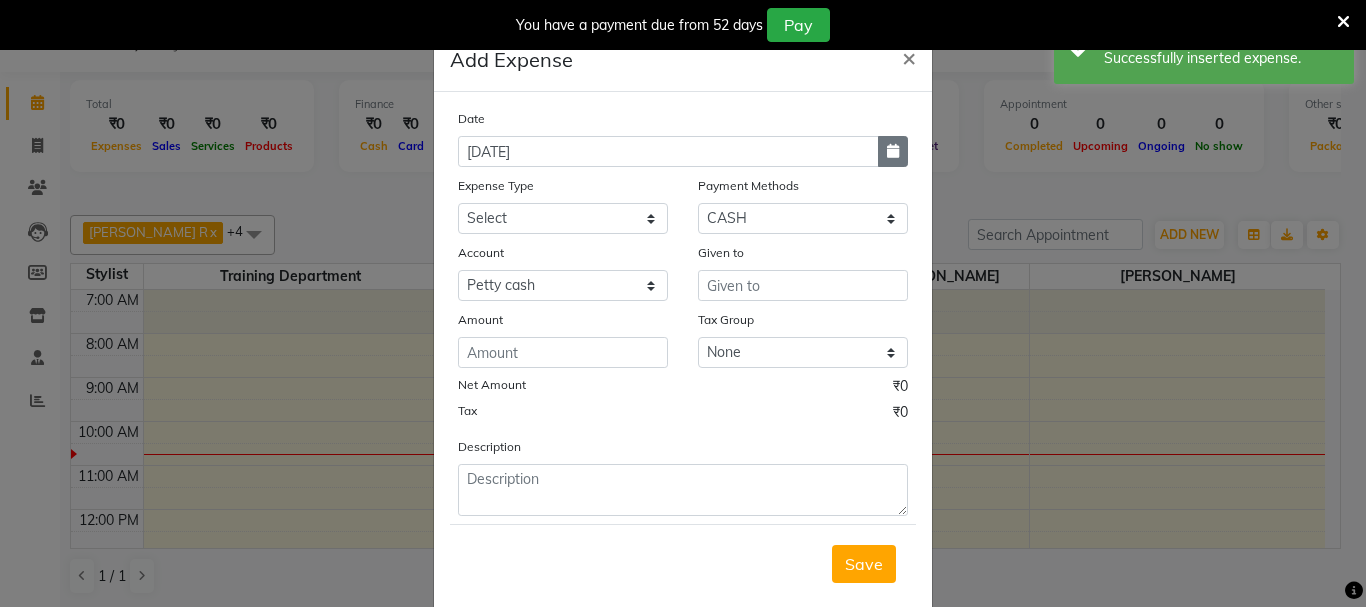 click 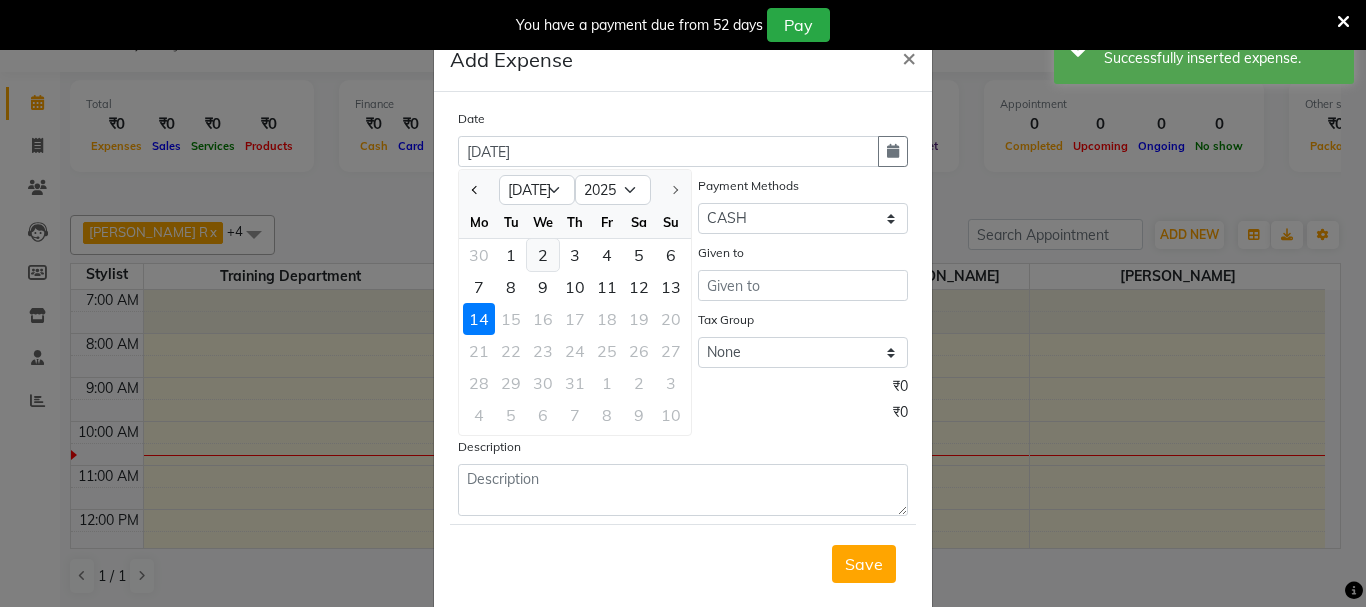 click on "2" 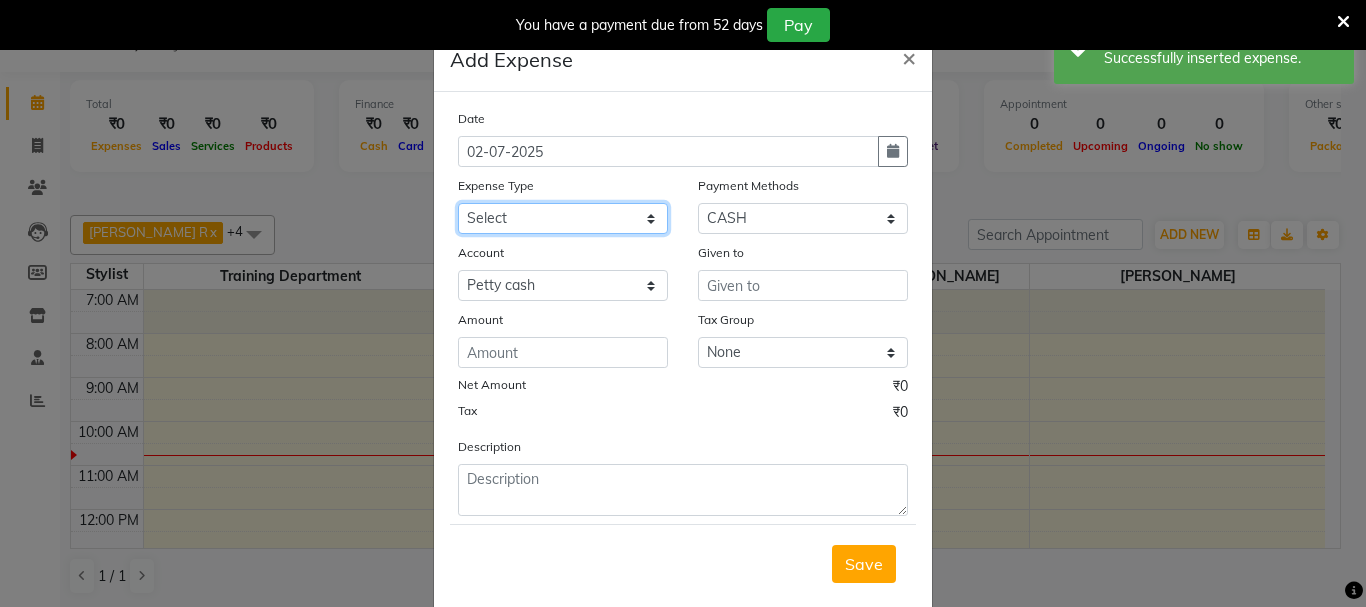 click on "Select CASH HANDED OVER TO OWNER client refund Client Snacks Donation Electricity bill Equipment Flower bill Garbage Collection Groceries House keeping material Internet bill Laundry Maintenance Marketing milk Milk Mobile bill Other Pantry Product Rent Royalty Staff advance salary Staff incentive Staff incentive staff salary Staff Snacks Staff Travel Tea & Refreshment Tea & Refreshment Tip water bill" 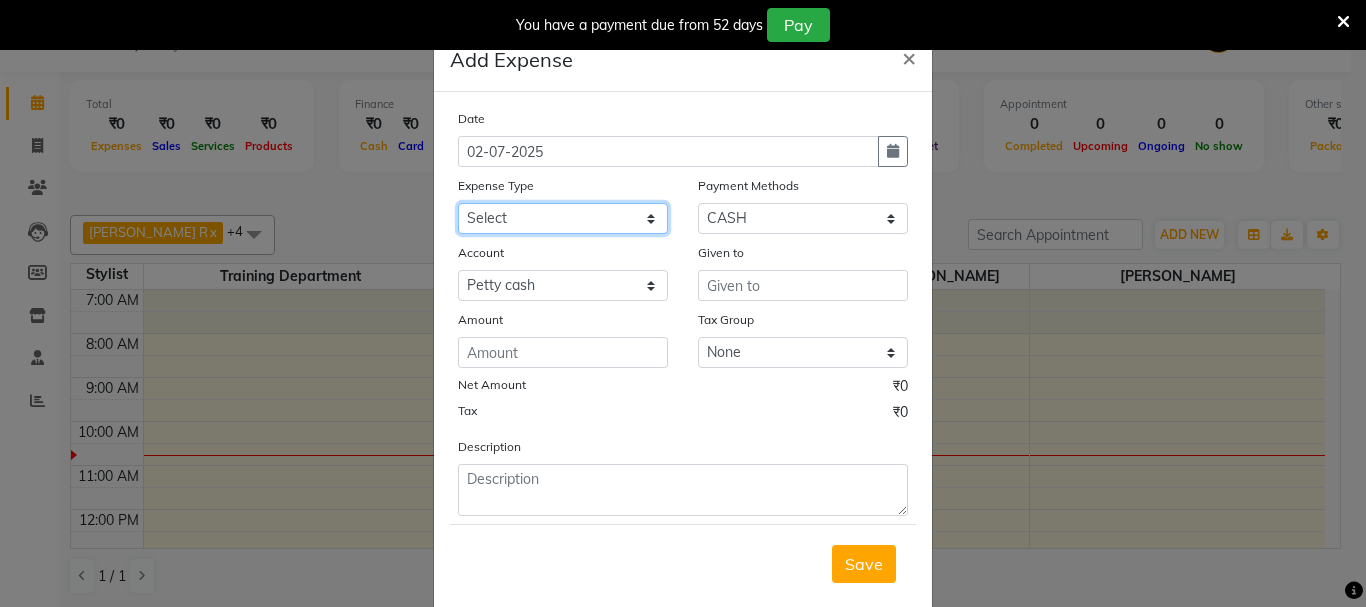 select on "1934" 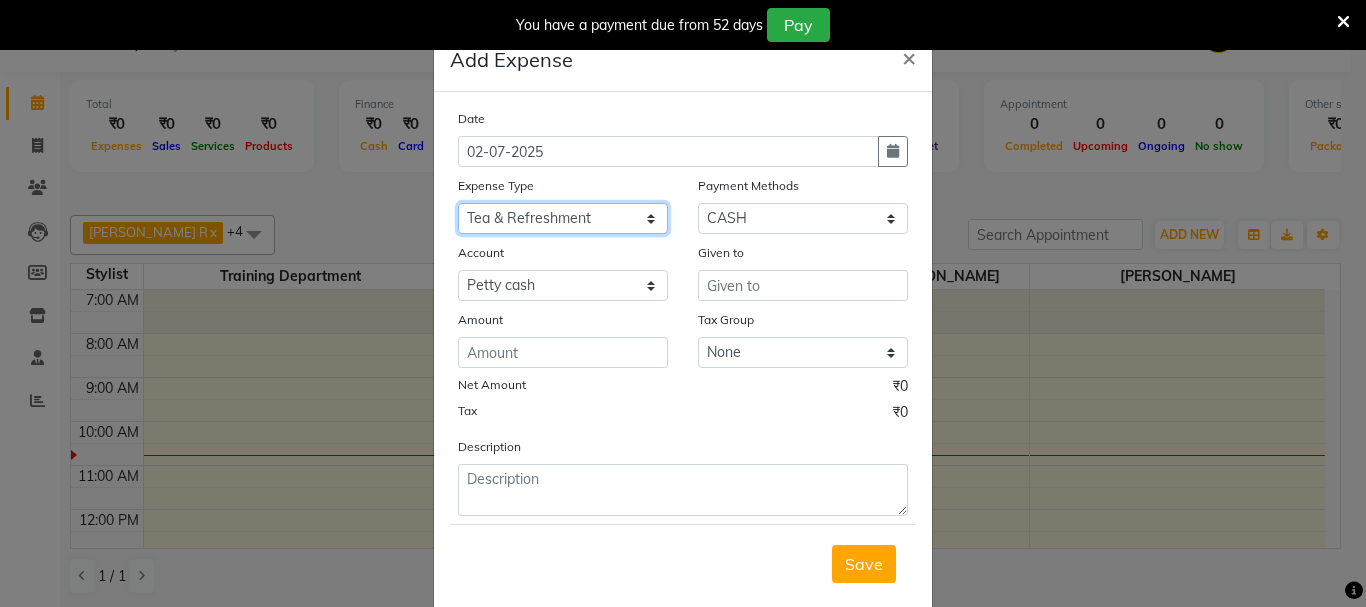 click on "Select CASH HANDED OVER TO OWNER client refund Client Snacks Donation Electricity bill Equipment Flower bill Garbage Collection Groceries House keeping material Internet bill Laundry Maintenance Marketing milk Milk Mobile bill Other Pantry Product Rent Royalty Staff advance salary Staff incentive Staff incentive staff salary Staff Snacks Staff Travel Tea & Refreshment Tea & Refreshment Tip water bill" 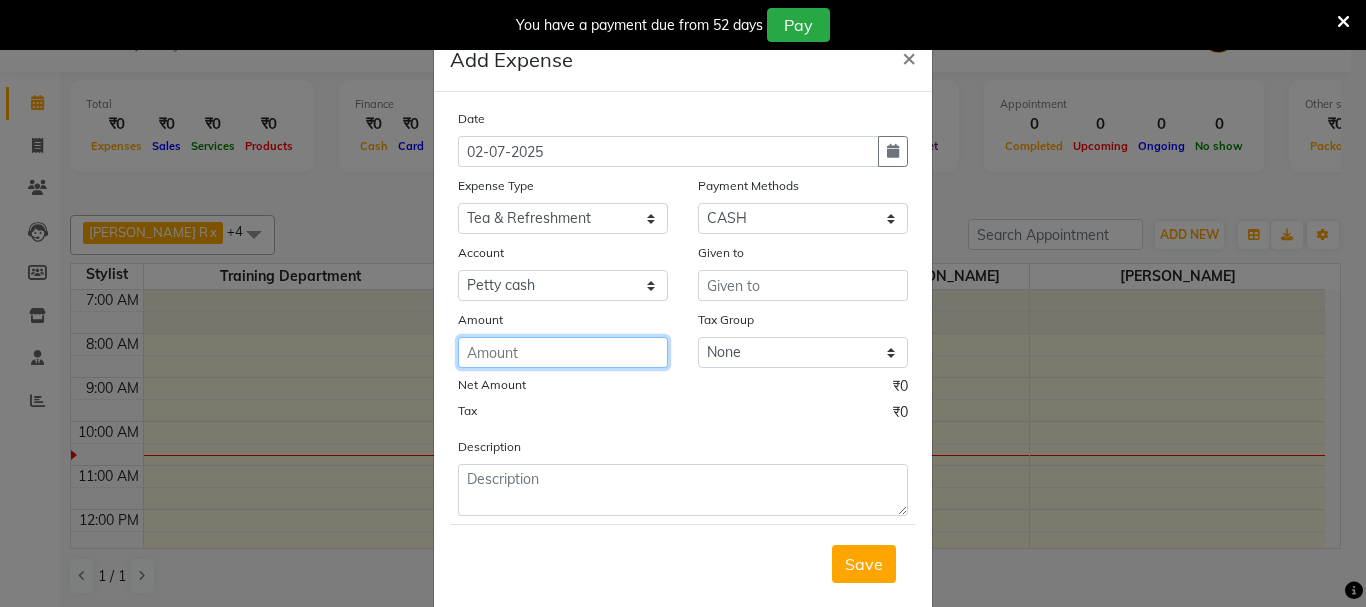 click 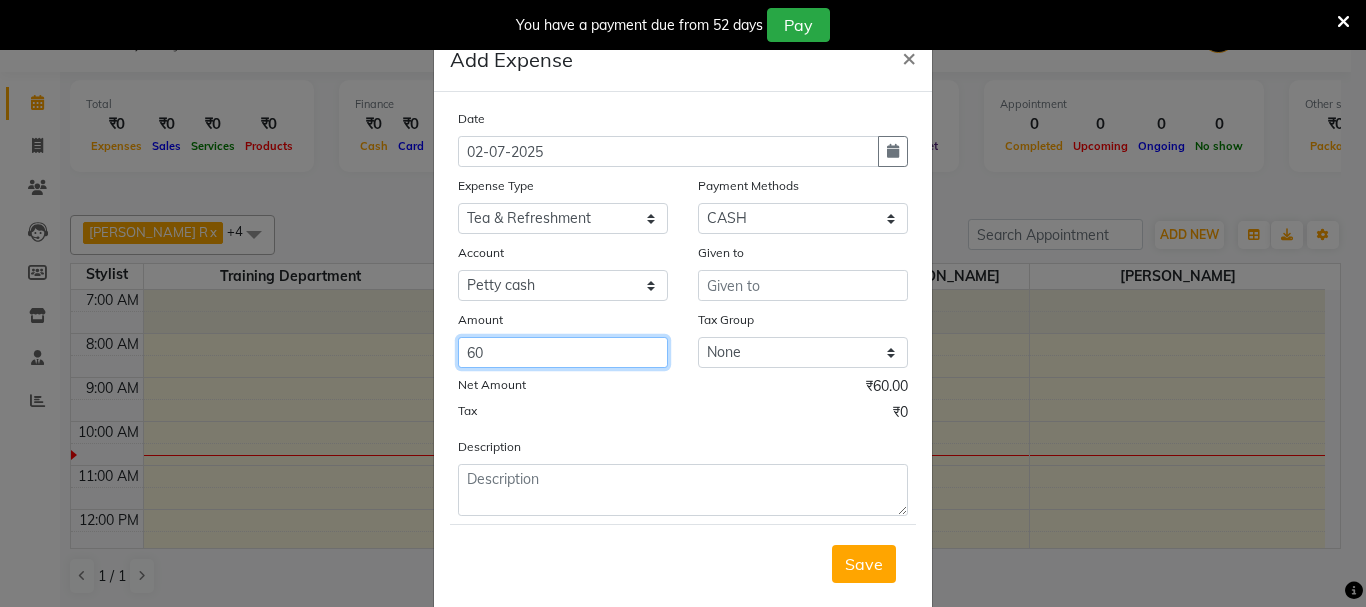 type on "60" 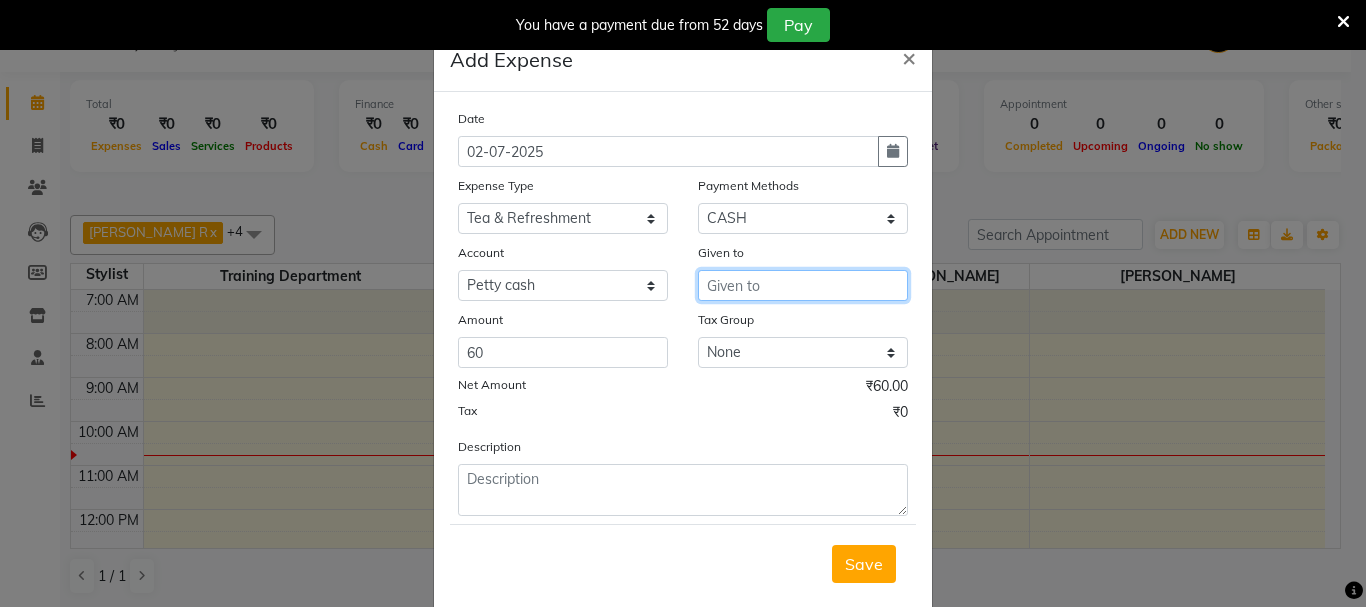 click at bounding box center [803, 285] 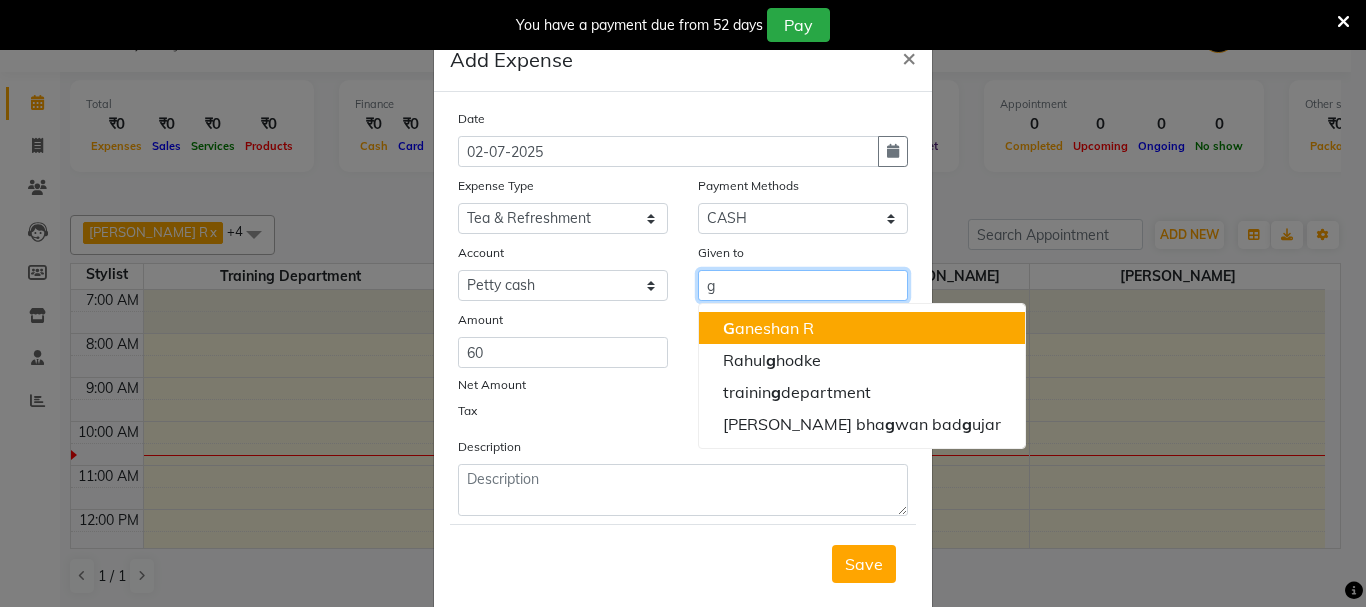 click on "G aneshan R" at bounding box center (768, 328) 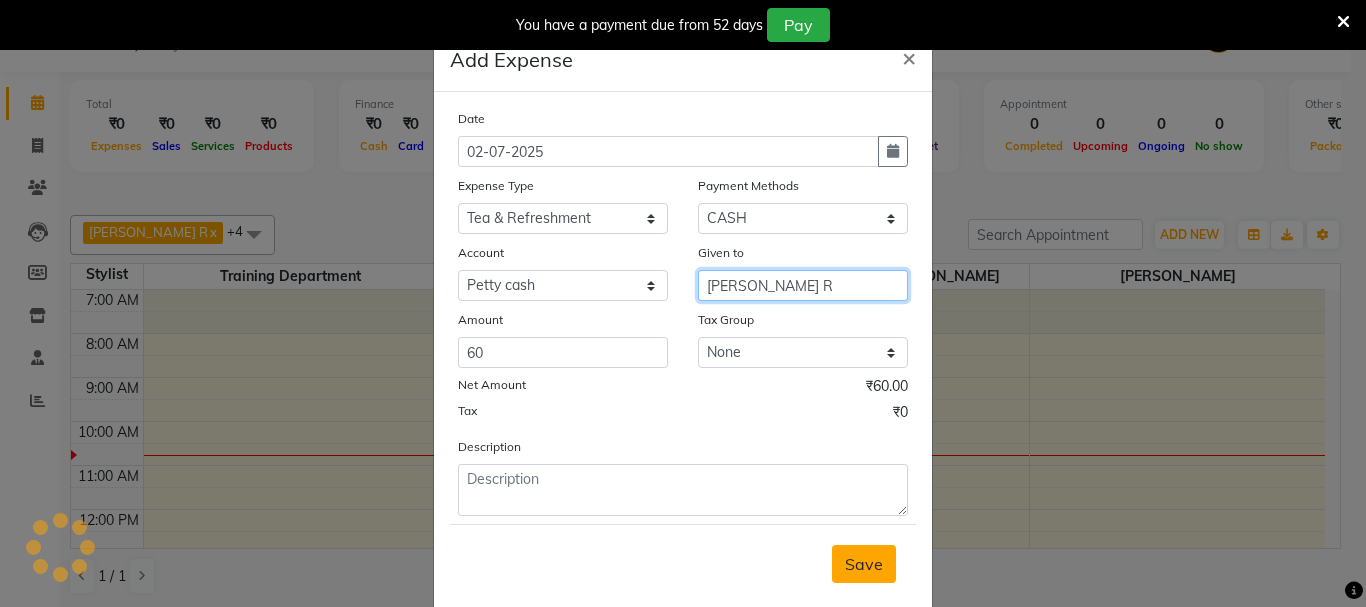 type on "[PERSON_NAME] R" 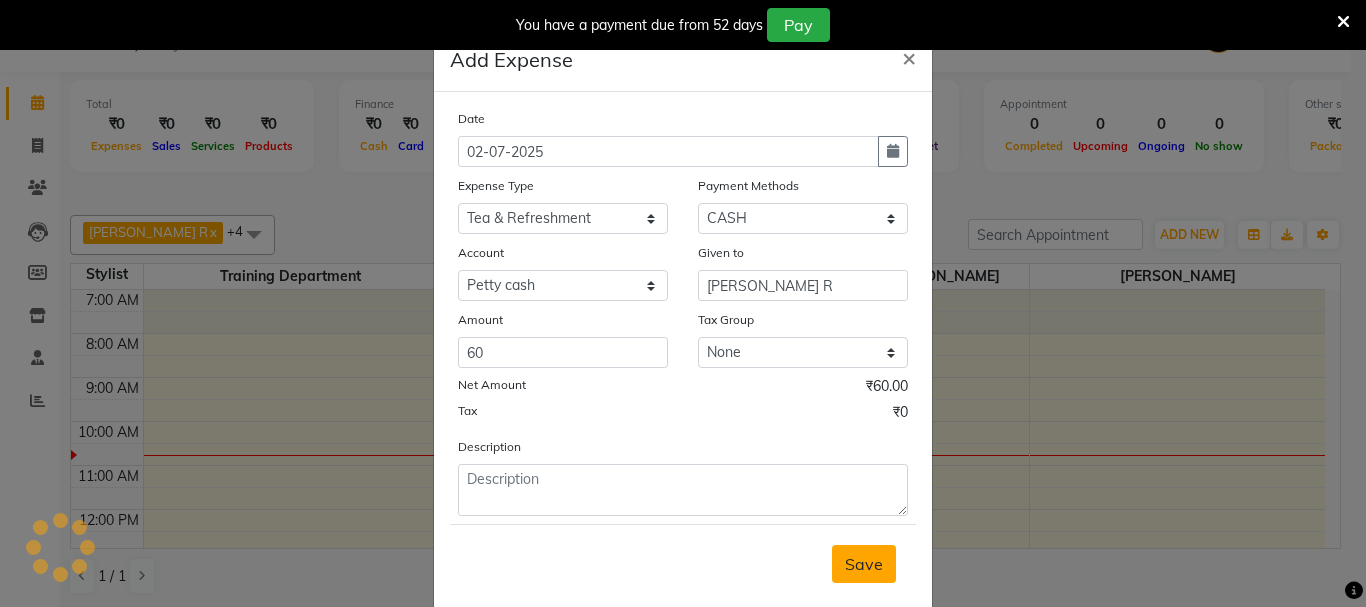 click on "Save" at bounding box center (864, 564) 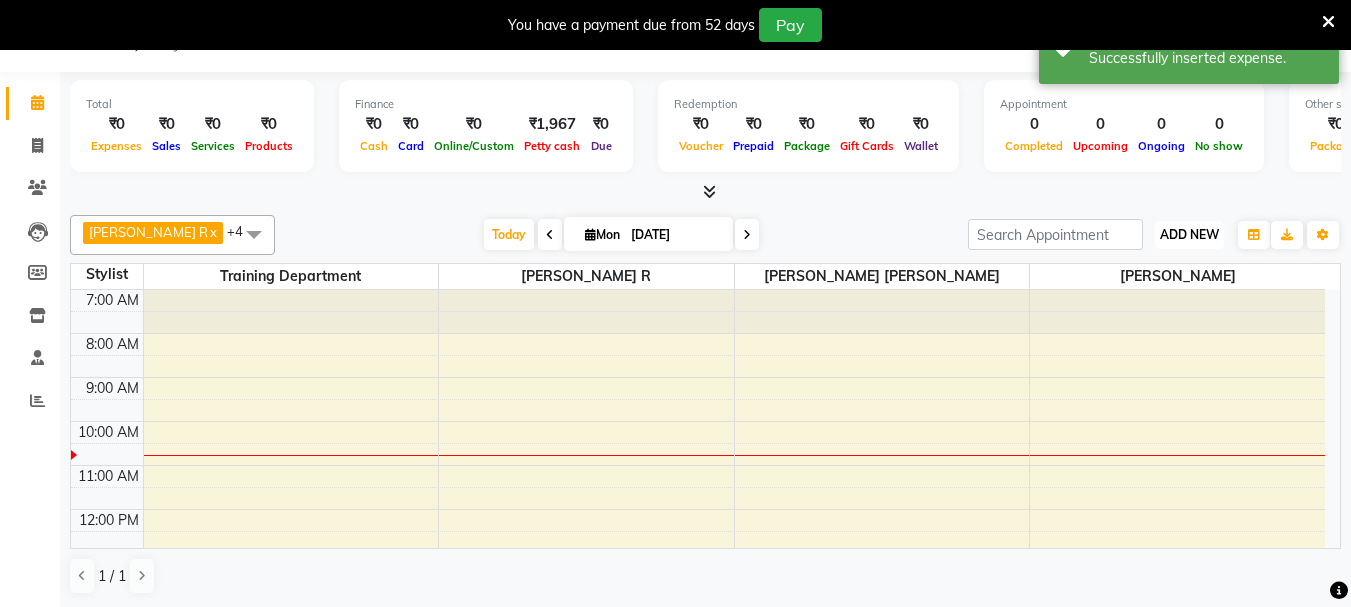 click on "ADD NEW" at bounding box center (1189, 234) 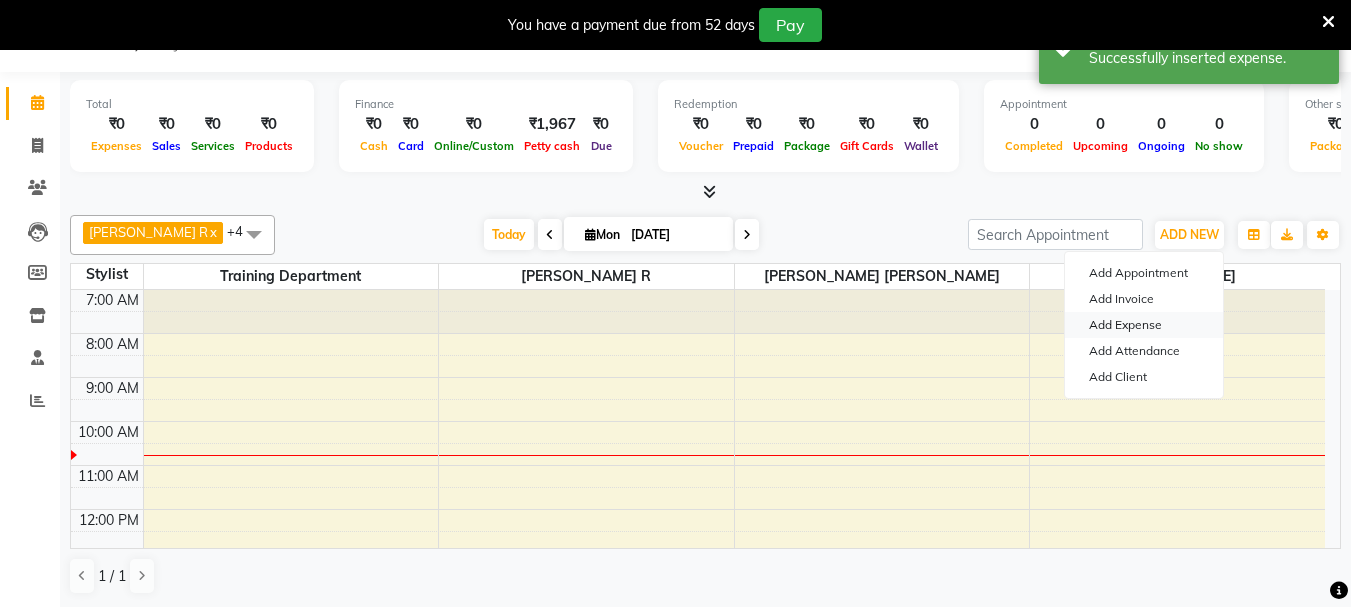click on "Add Expense" at bounding box center [1144, 325] 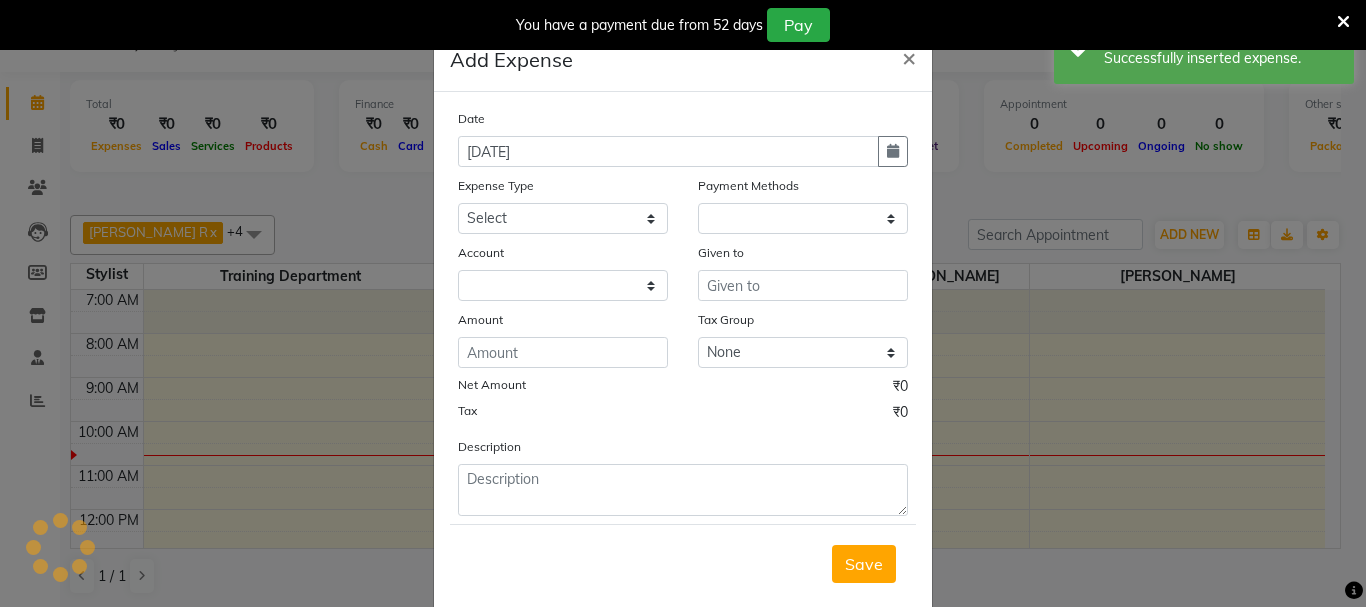 select on "1" 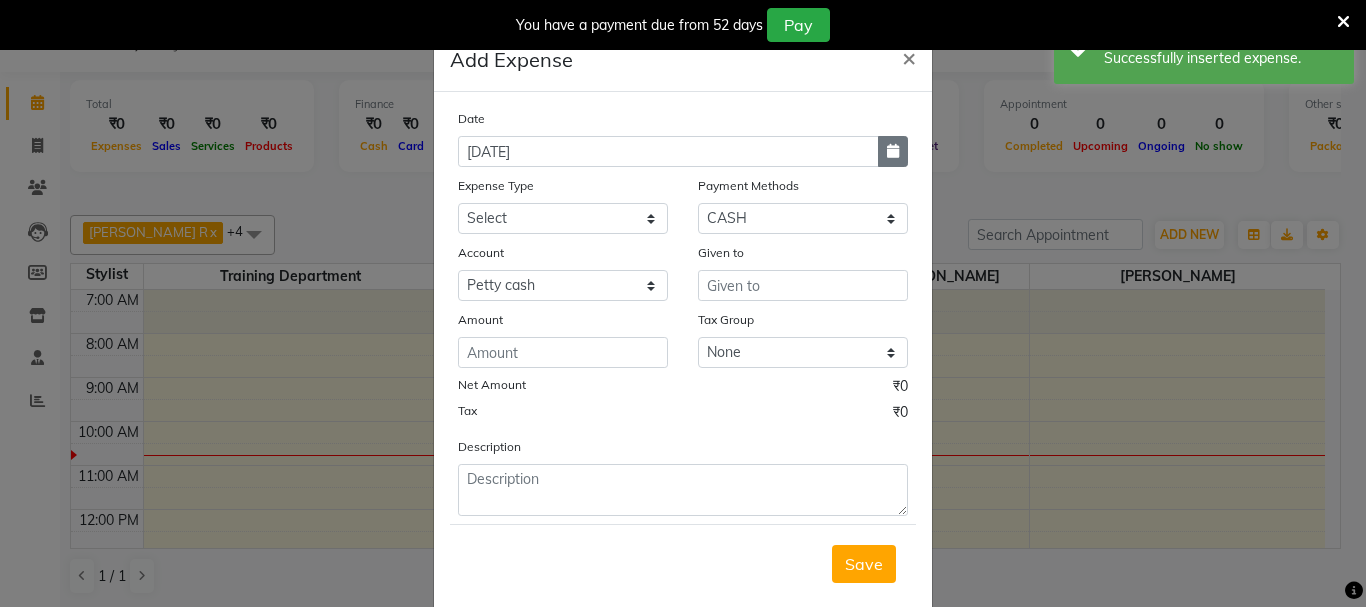 click 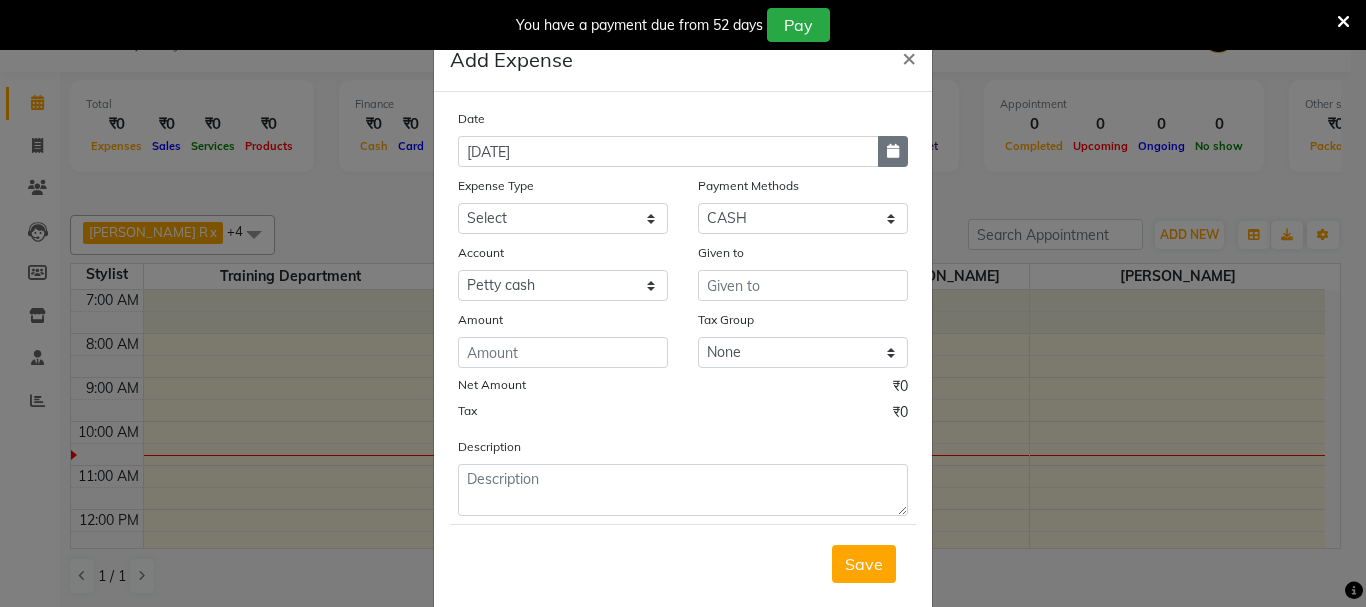 select on "7" 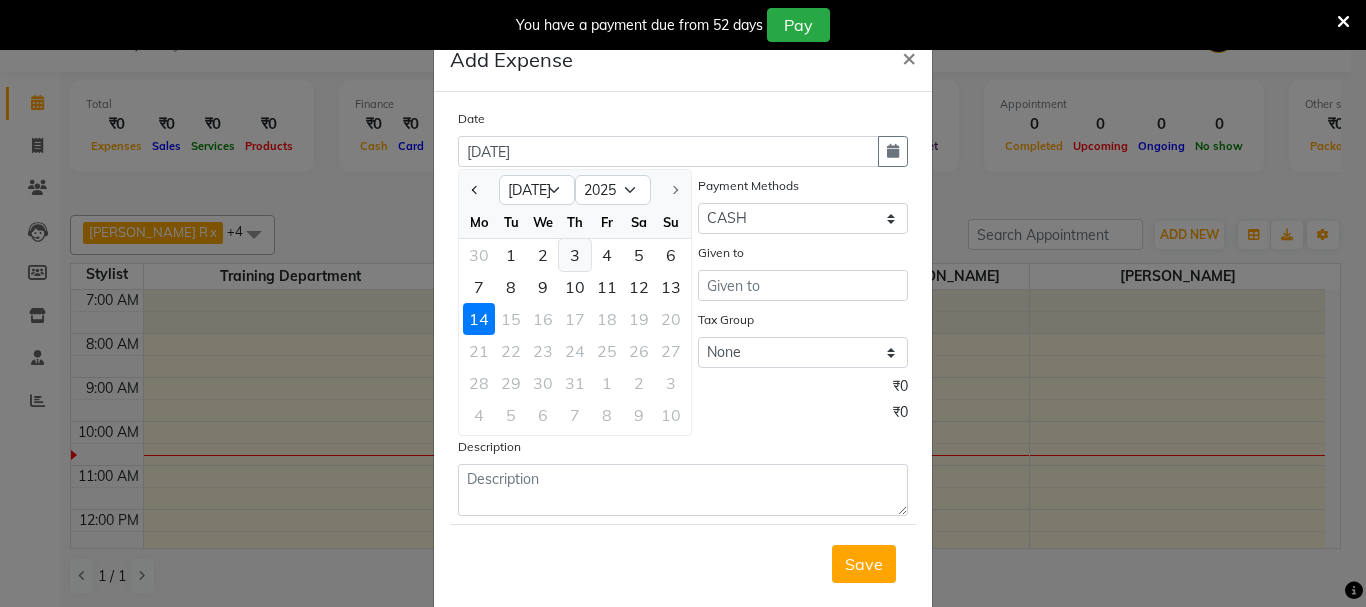 click on "3" 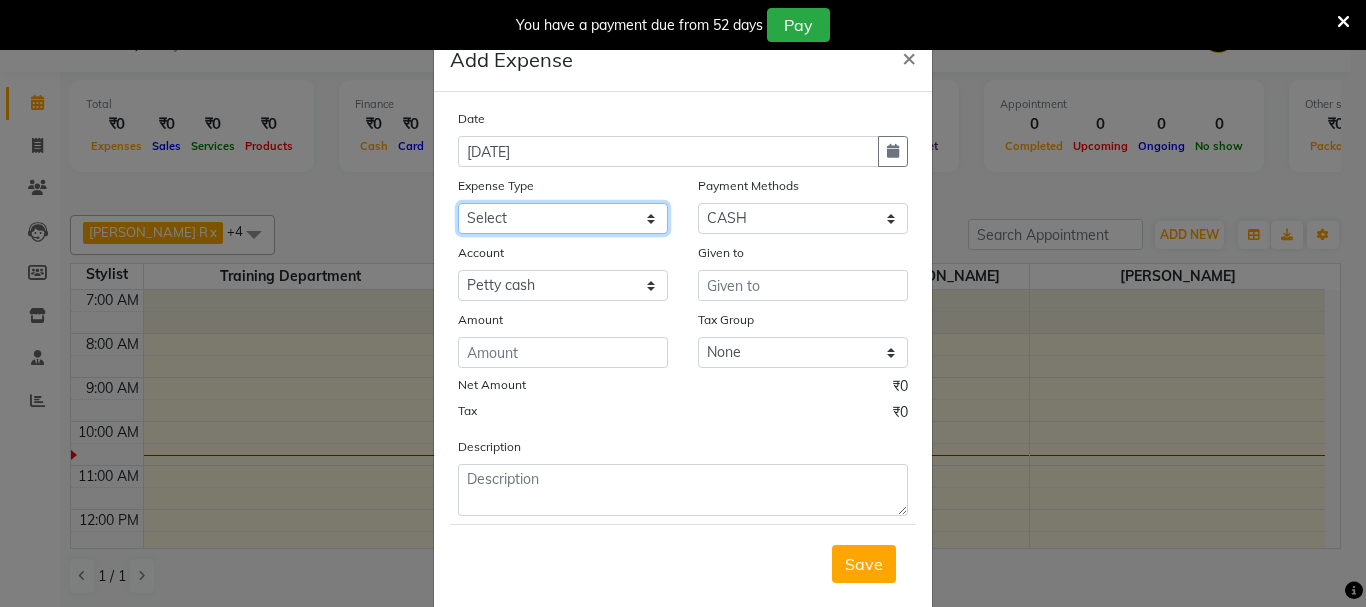 click on "Select CASH HANDED OVER TO OWNER client refund Client Snacks Donation Electricity bill Equipment Flower bill Garbage Collection Groceries House keeping material Internet bill Laundry Maintenance Marketing milk Milk Mobile bill Other Pantry Product Rent Royalty Staff advance salary Staff incentive Staff incentive staff salary Staff Snacks Staff Travel Tea & Refreshment Tea & Refreshment Tip water bill" 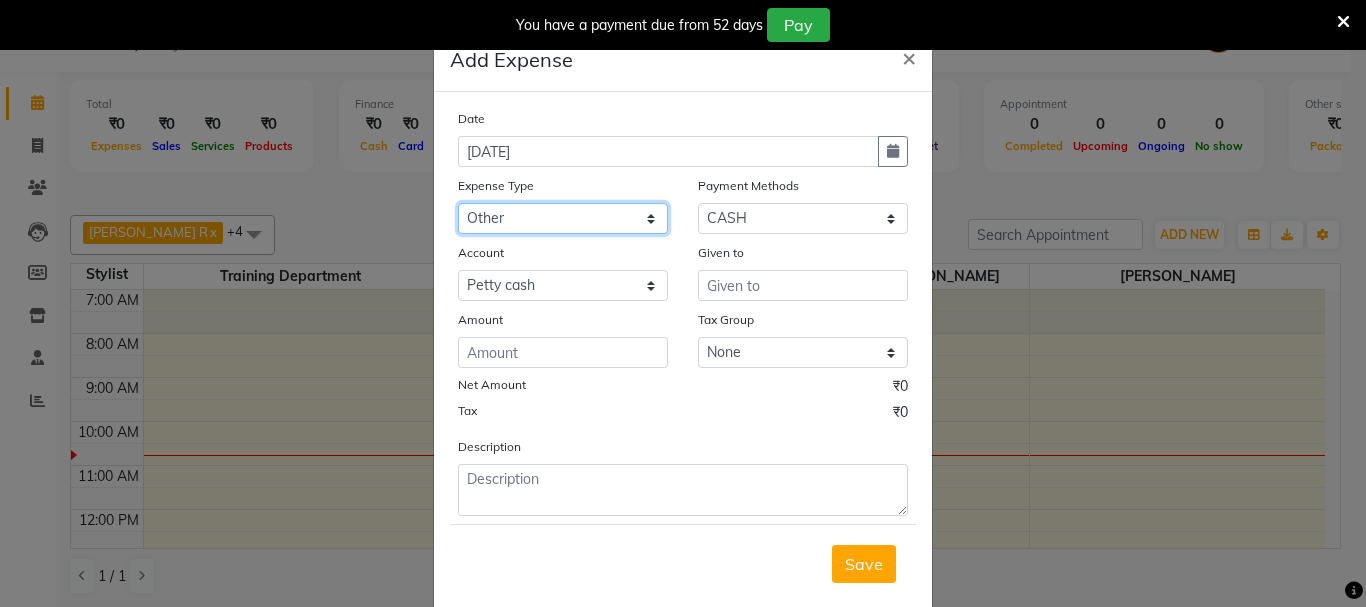 click on "Select CASH HANDED OVER TO OWNER client refund Client Snacks Donation Electricity bill Equipment Flower bill Garbage Collection Groceries House keeping material Internet bill Laundry Maintenance Marketing milk Milk Mobile bill Other Pantry Product Rent Royalty Staff advance salary Staff incentive Staff incentive staff salary Staff Snacks Staff Travel Tea & Refreshment Tea & Refreshment Tip water bill" 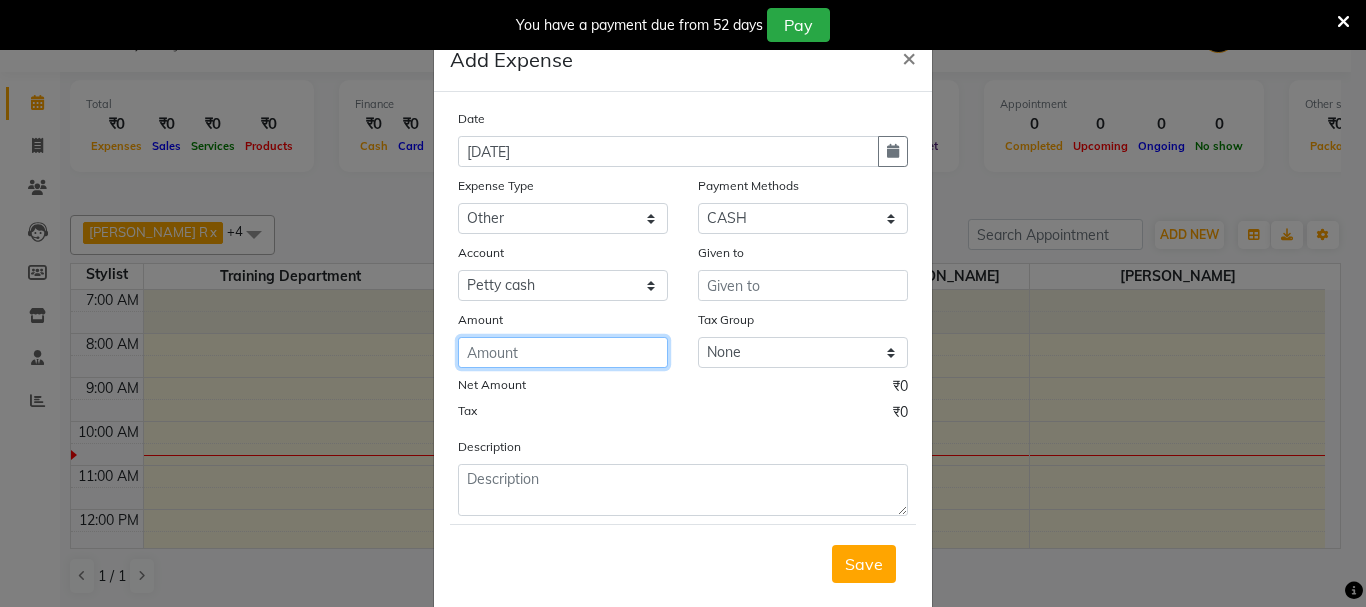 click 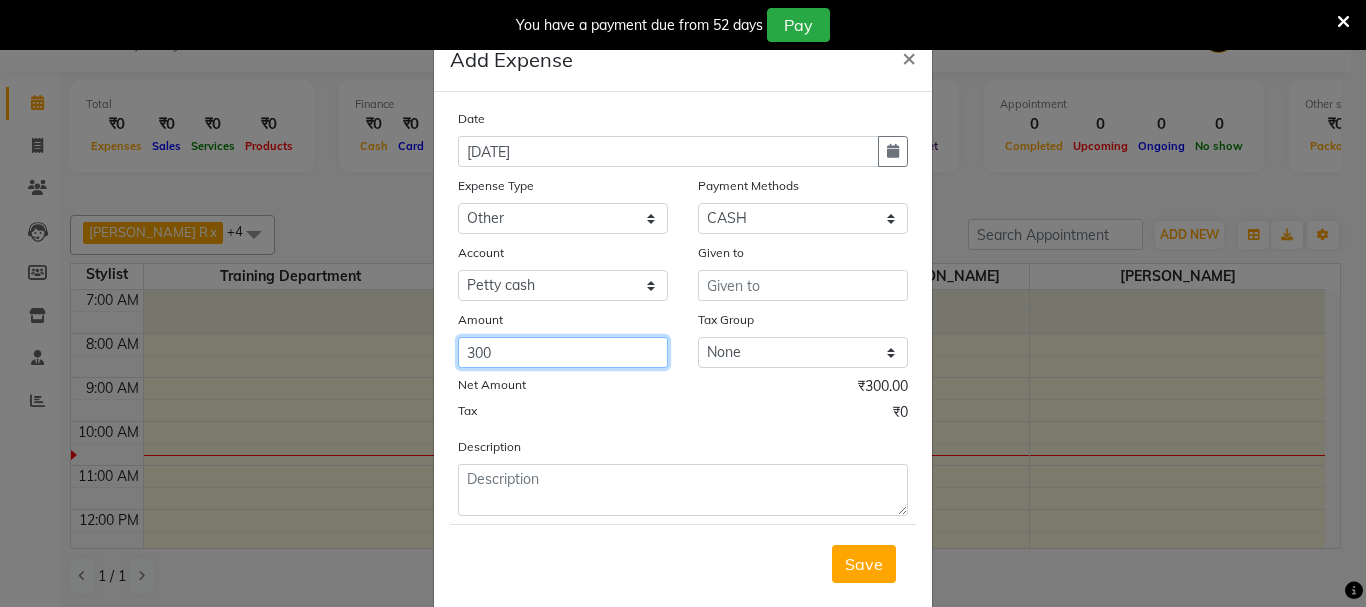type on "300" 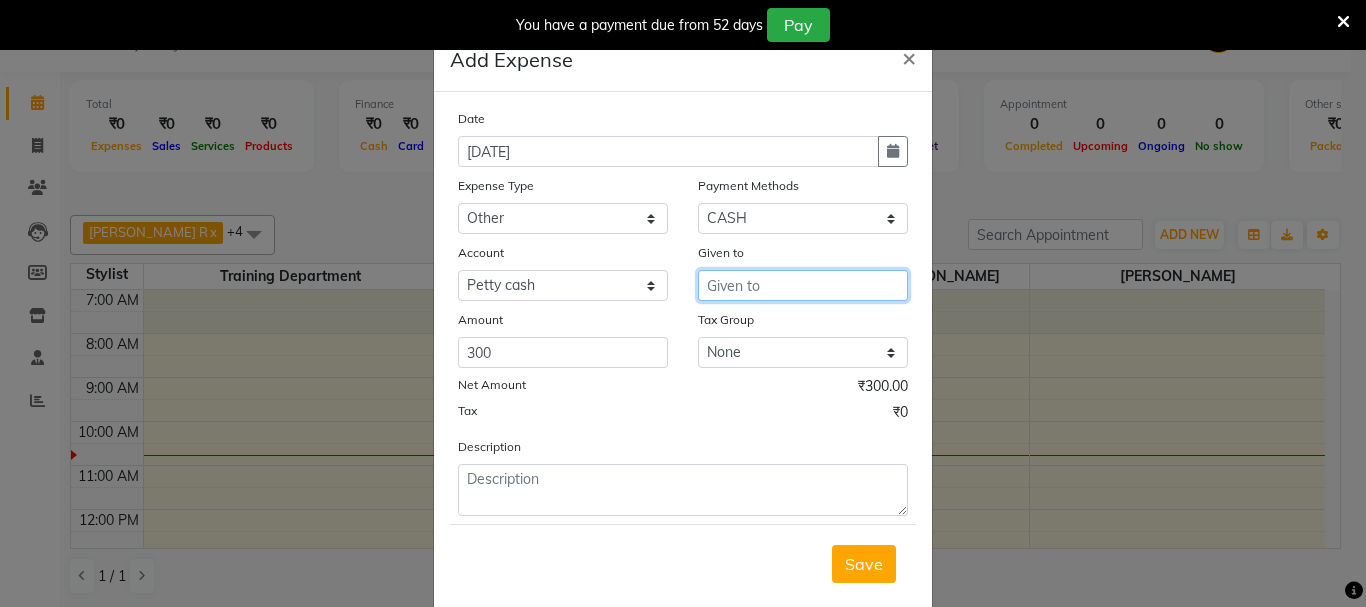 click at bounding box center (803, 285) 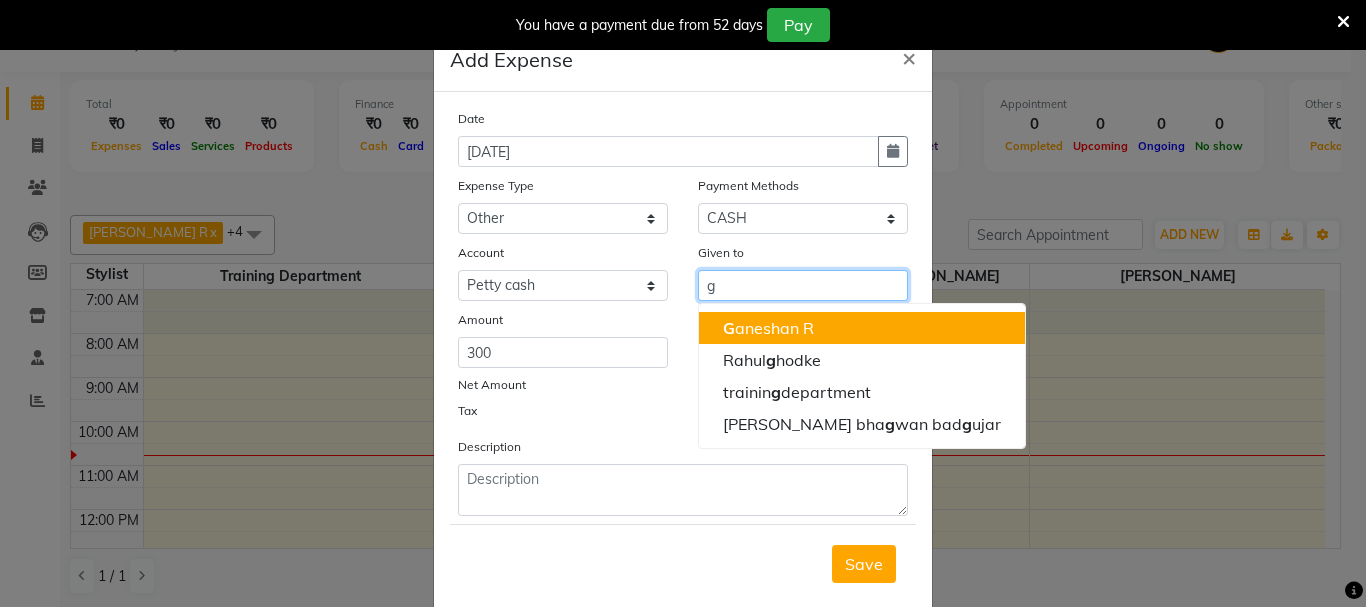 click on "G aneshan R" at bounding box center [768, 328] 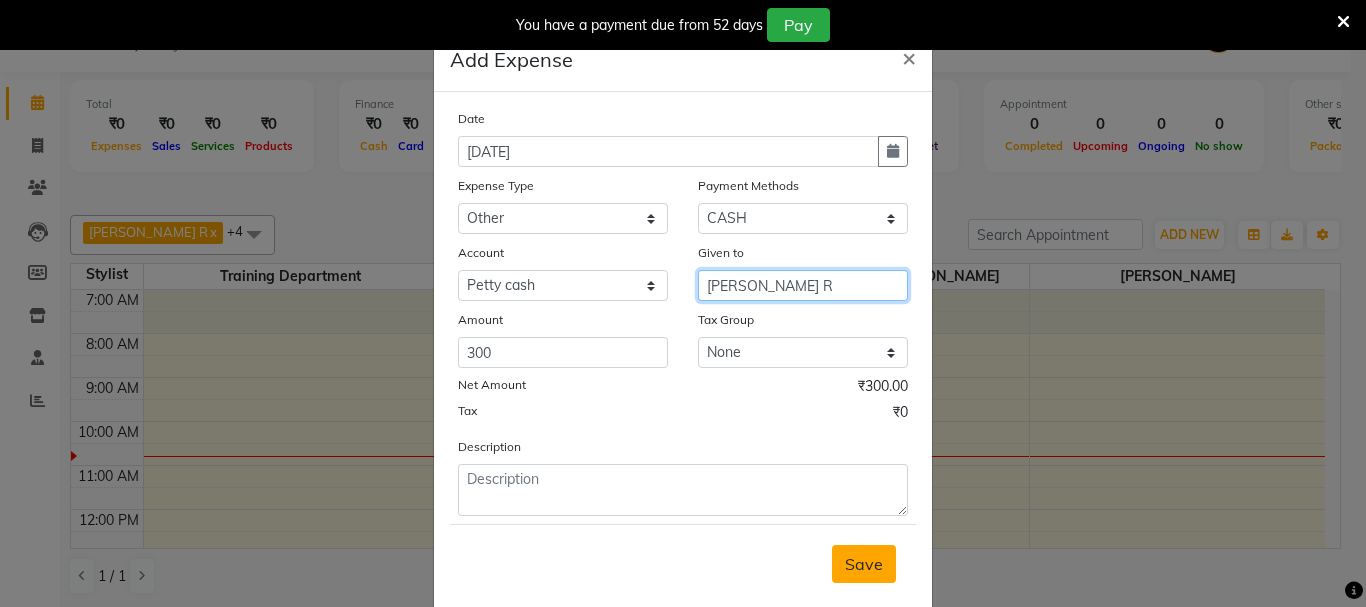 type on "[PERSON_NAME] R" 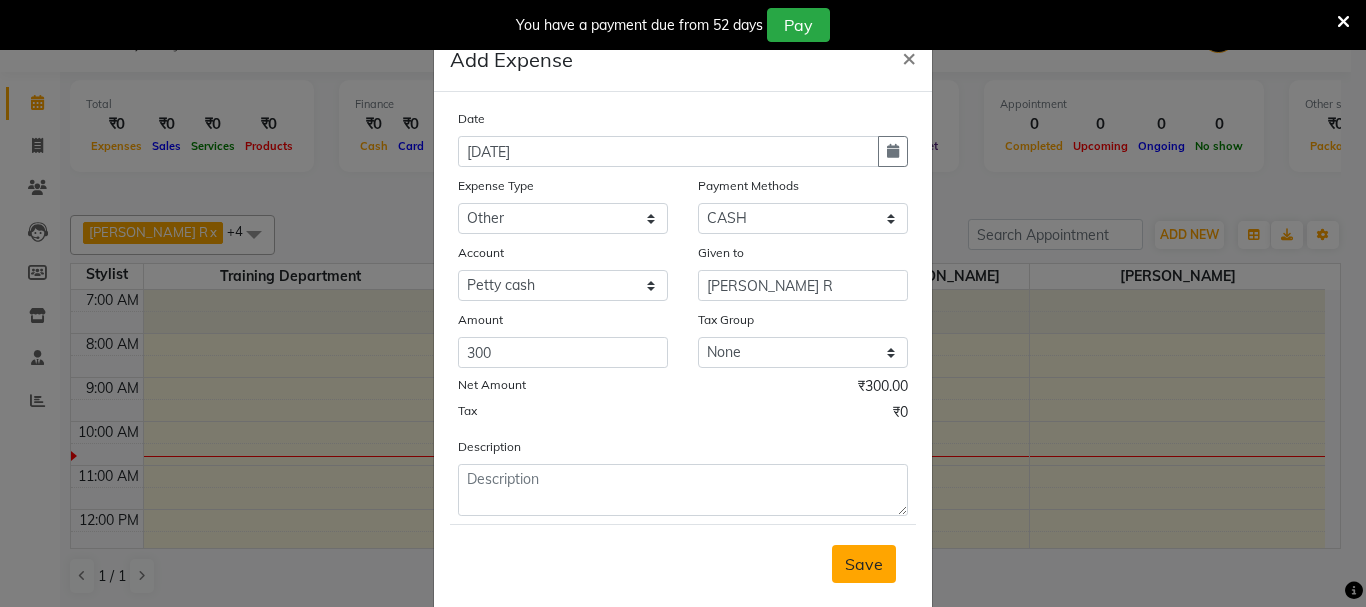 click on "Save" at bounding box center [864, 564] 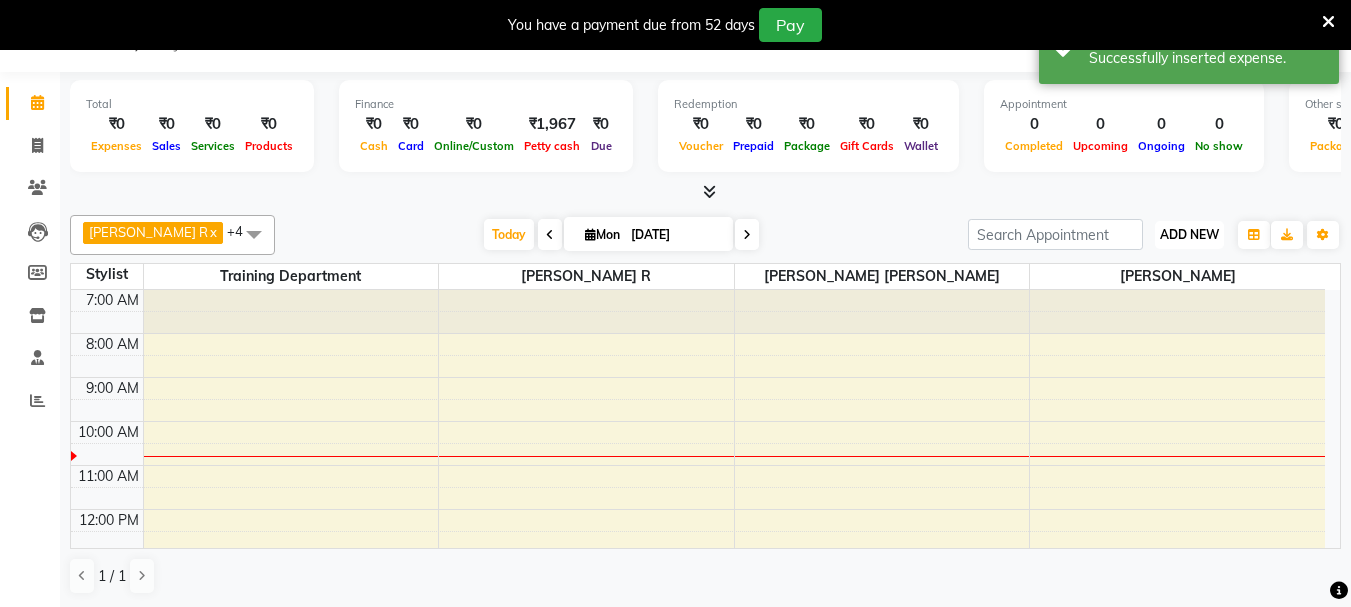 click on "ADD NEW" at bounding box center (1189, 234) 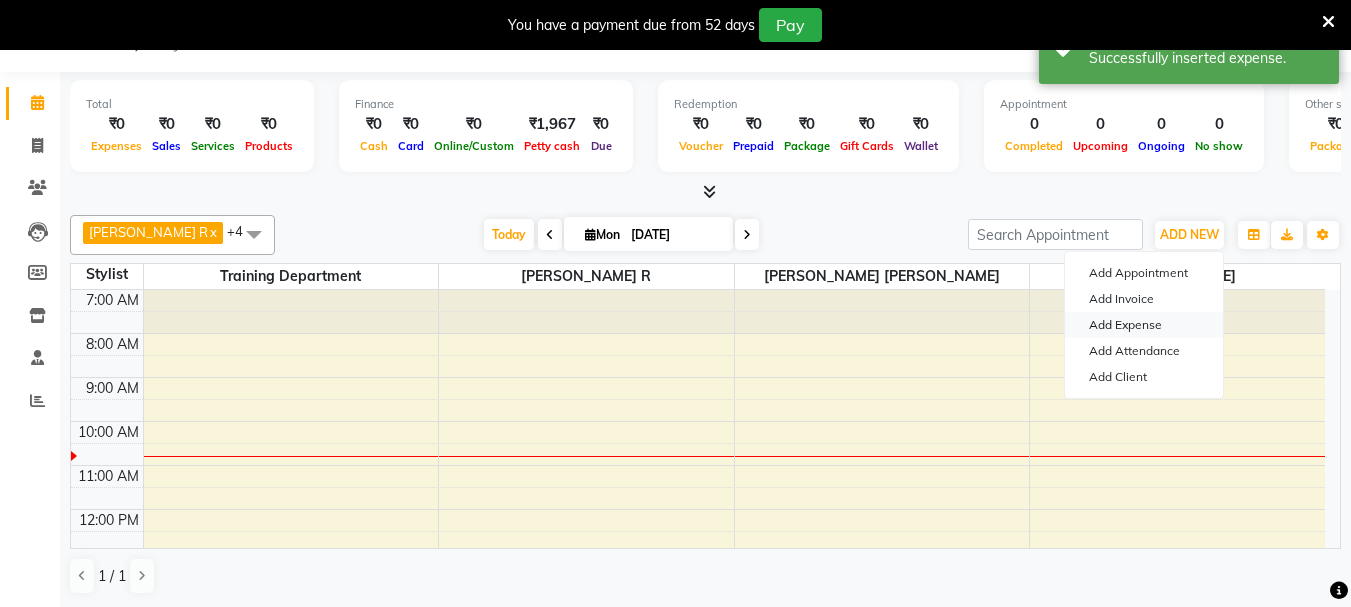 click on "Add Expense" at bounding box center (1144, 325) 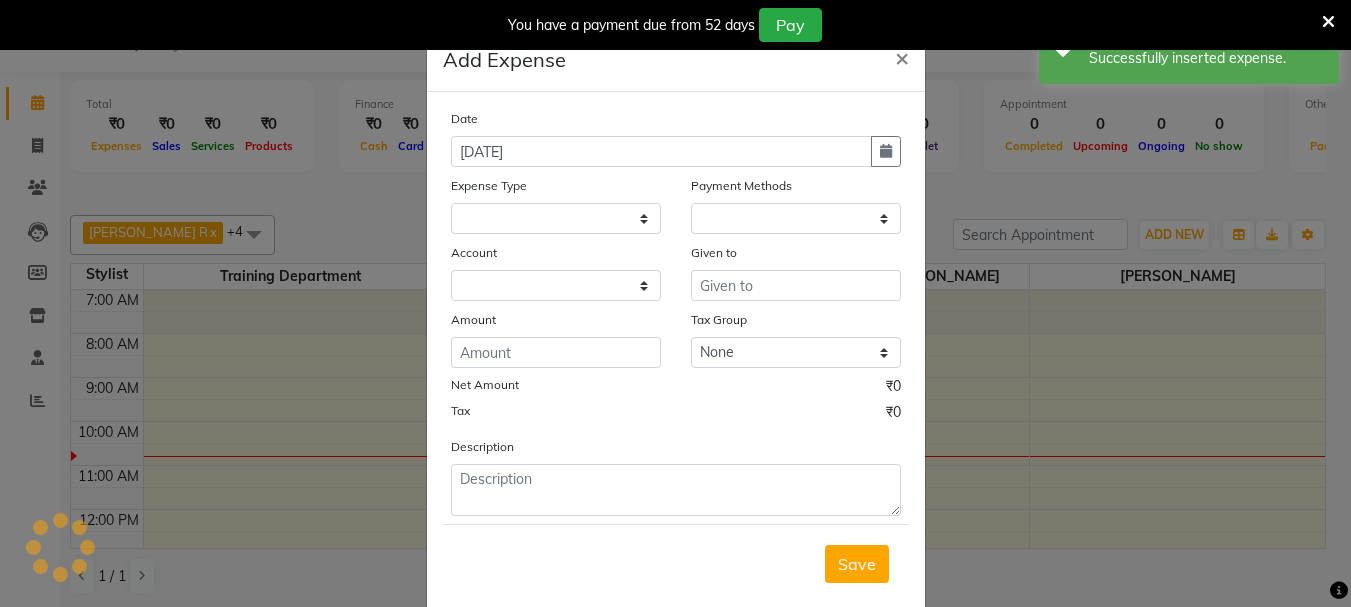 select 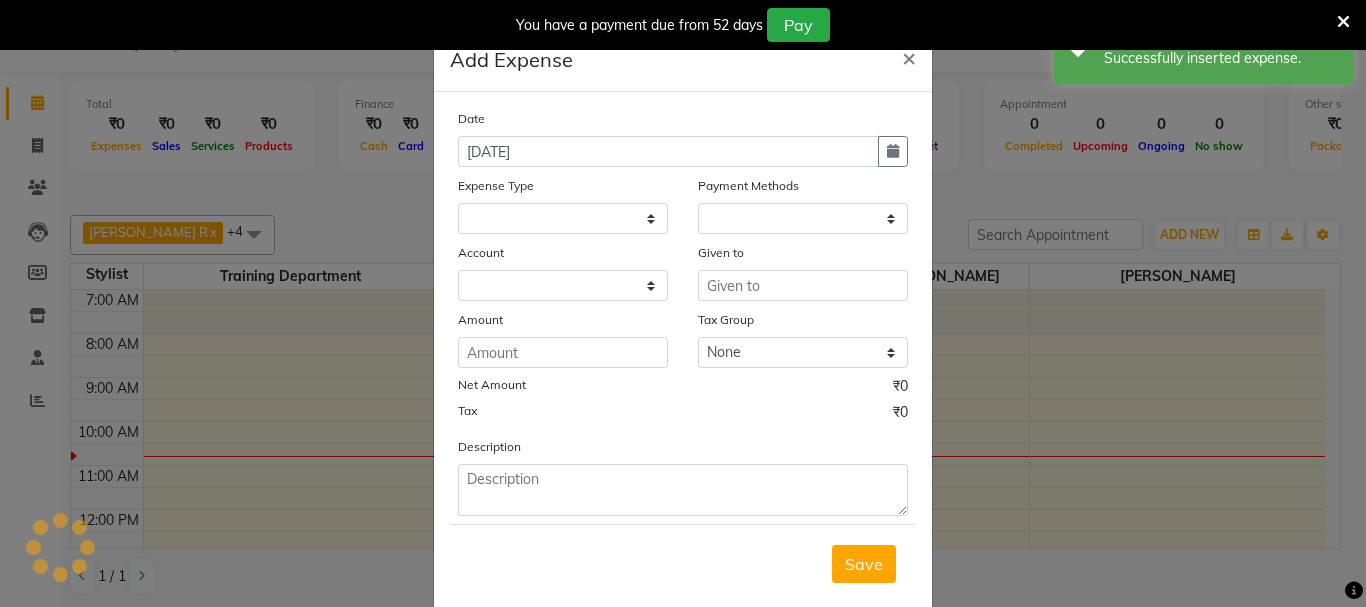 select on "1" 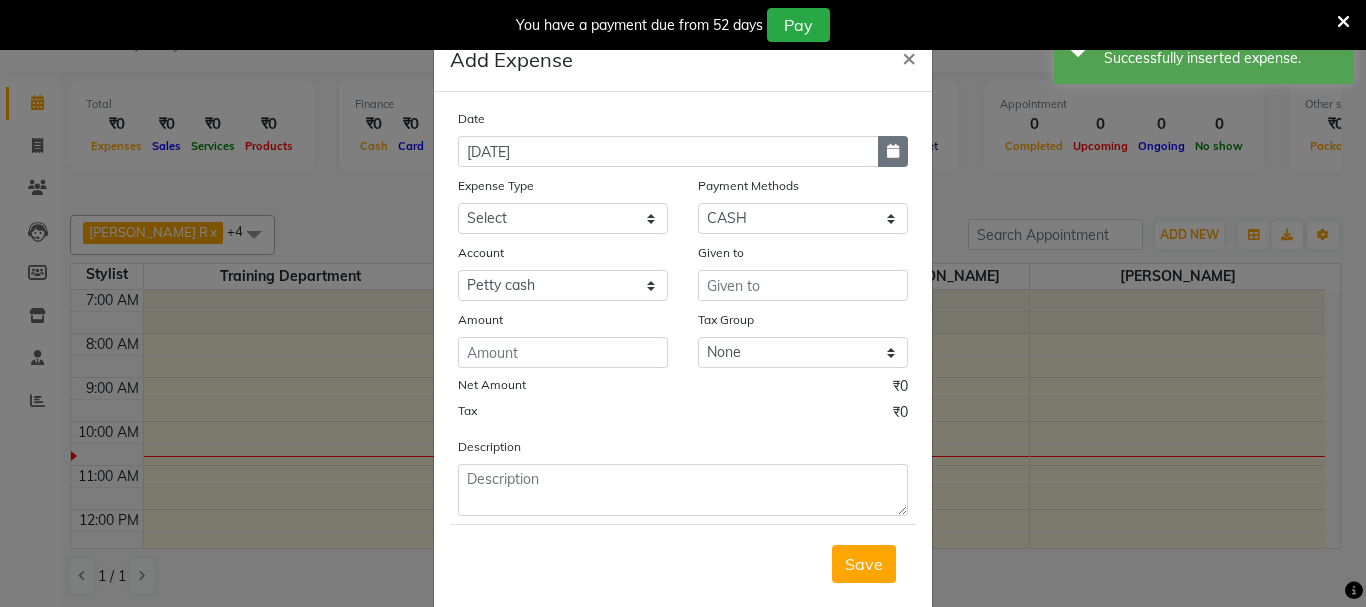 click 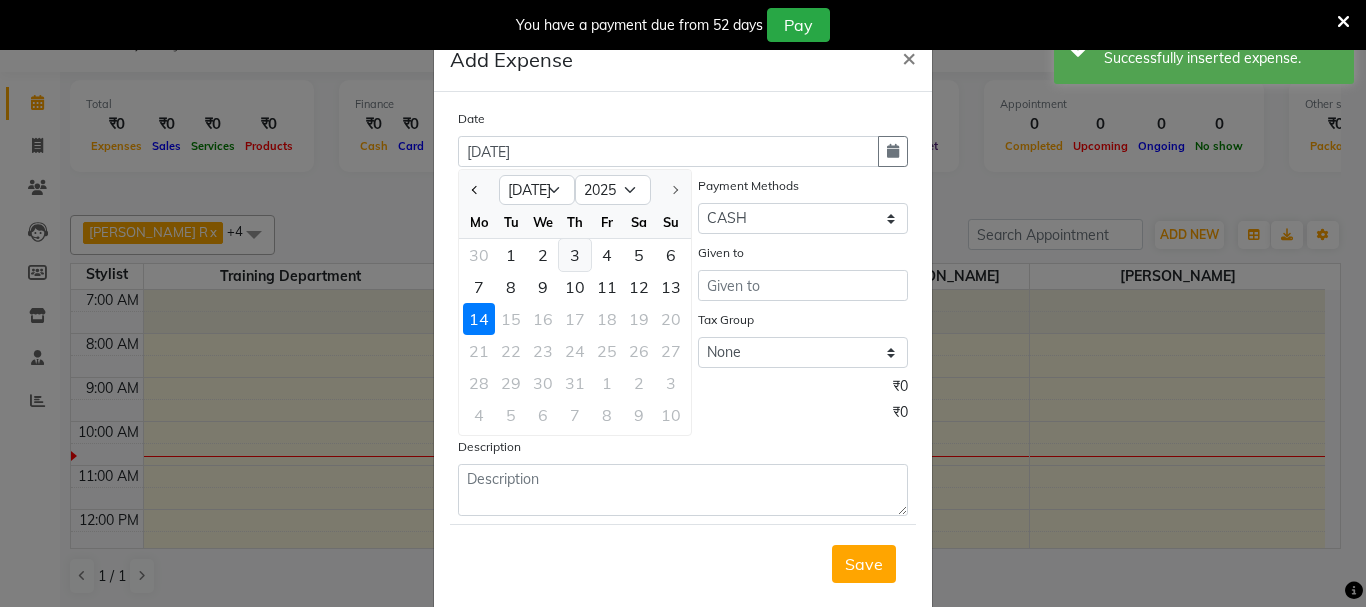 click on "3" 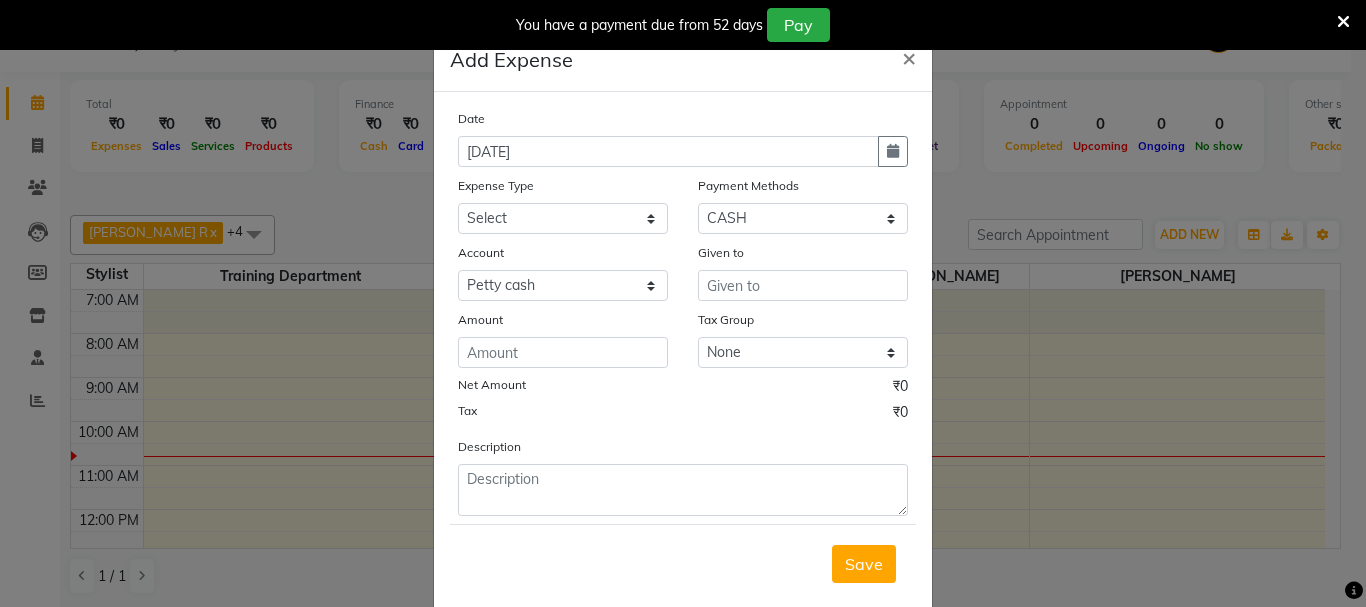 type 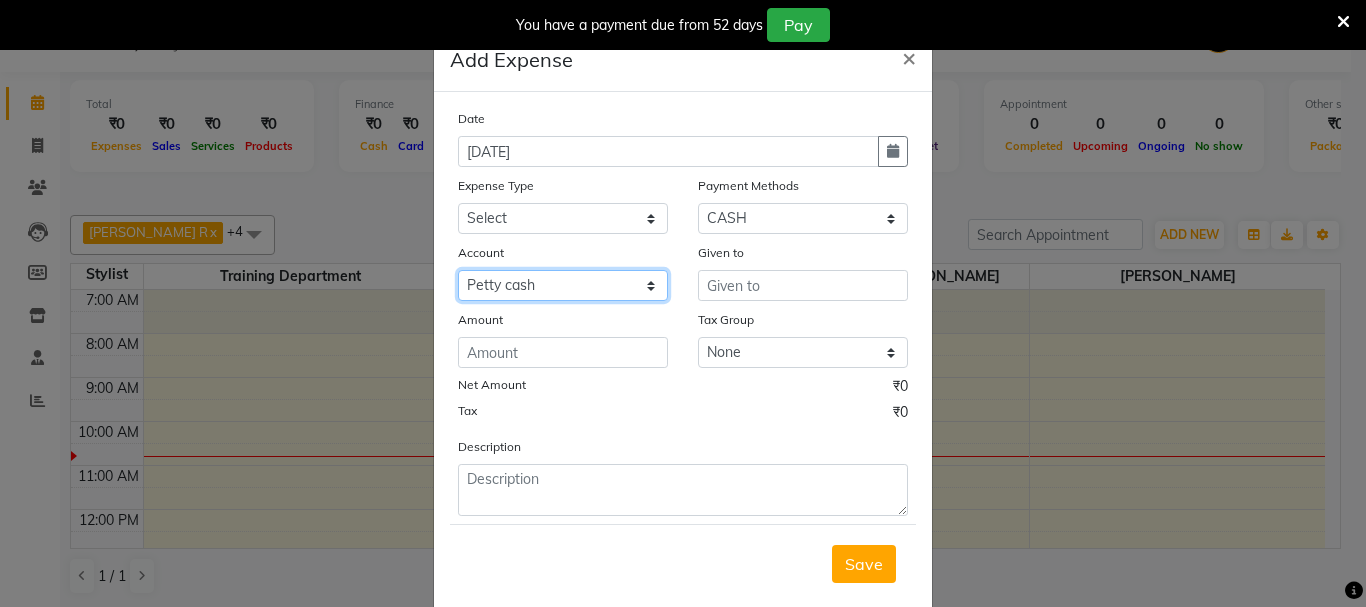 click on "Select Default account [PERSON_NAME] cash" 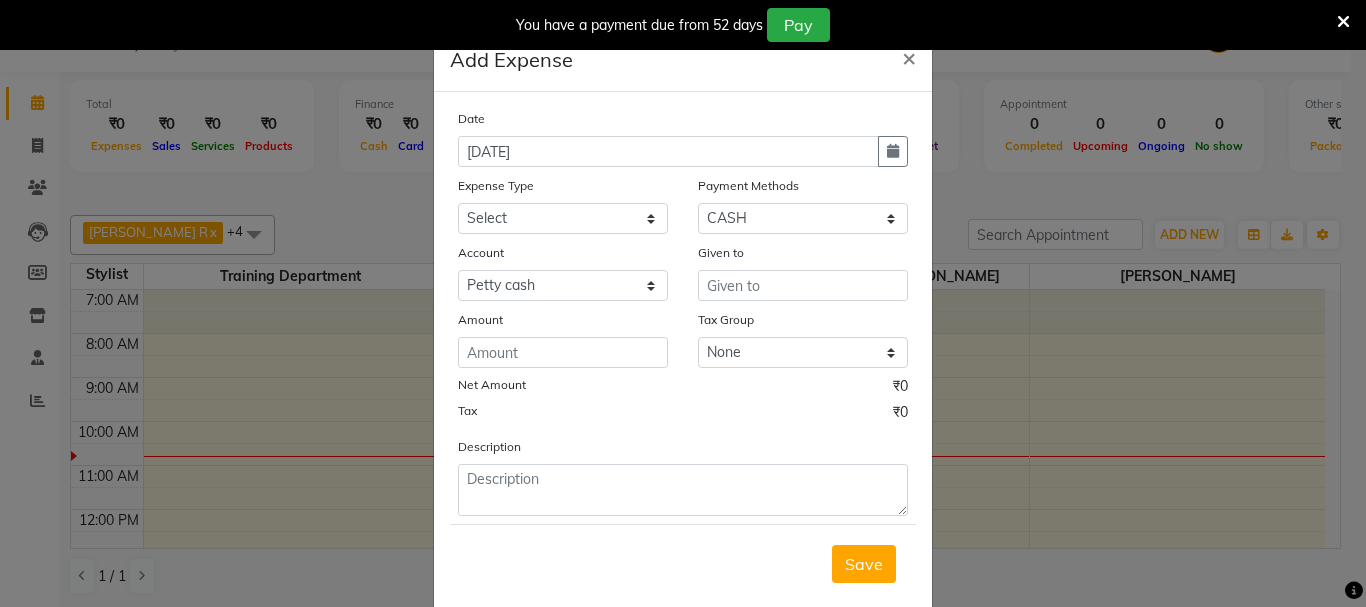 click on "Account" 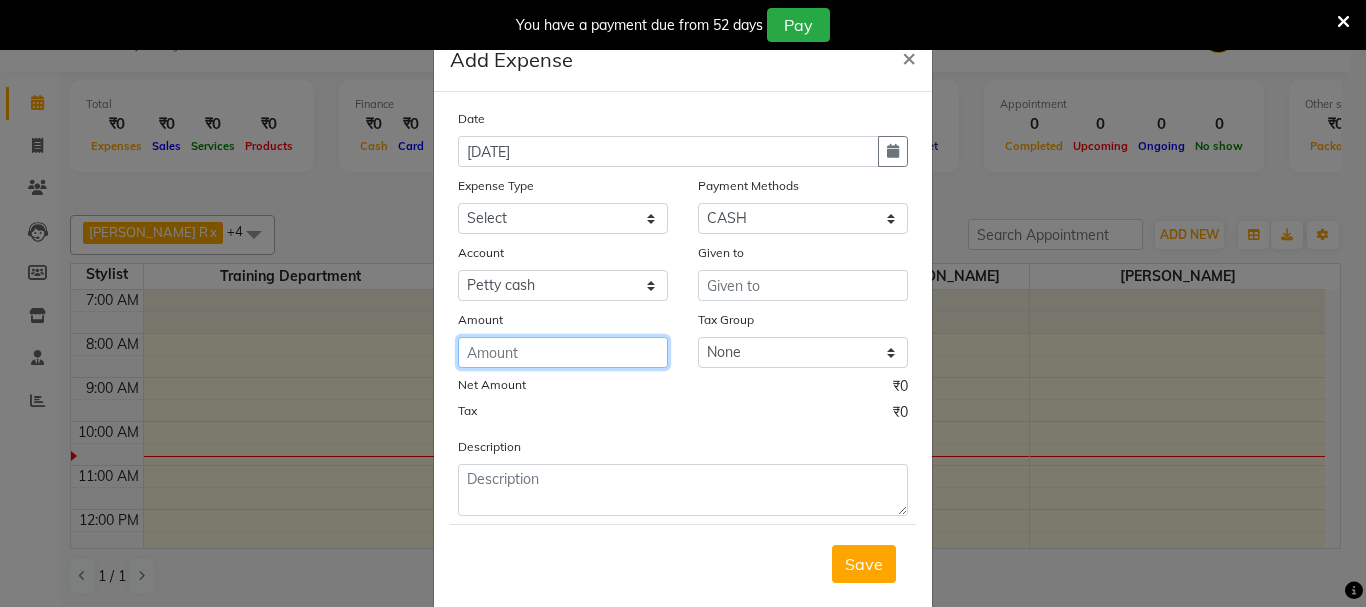 click 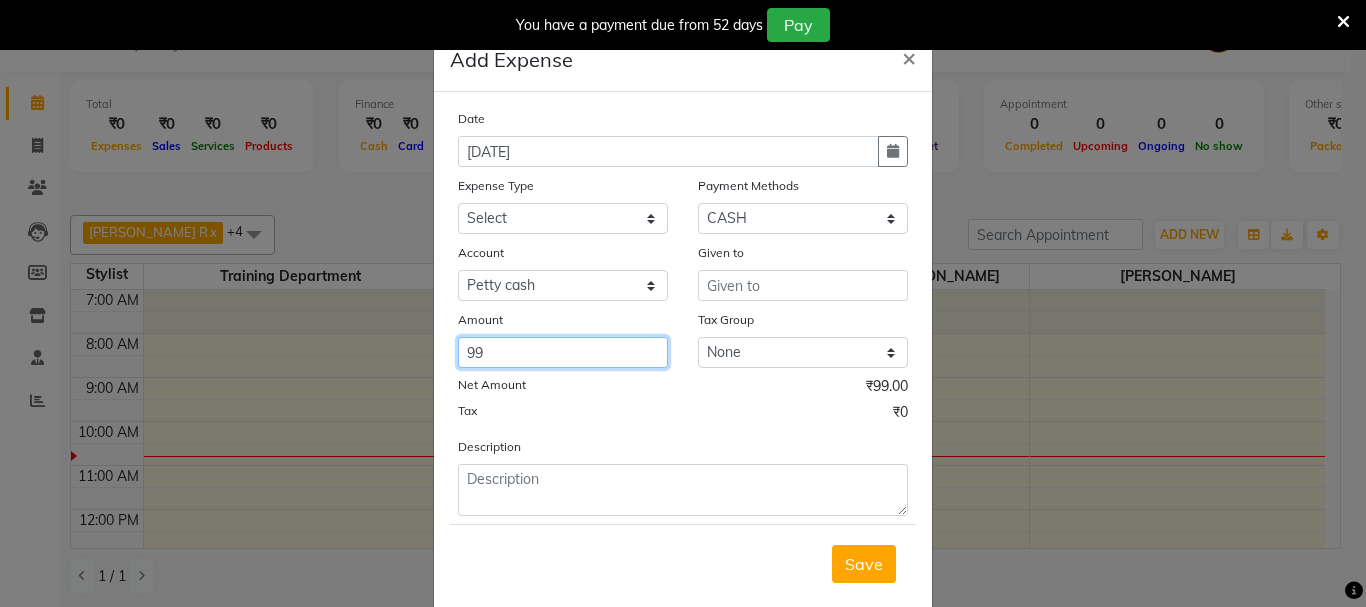 type on "99" 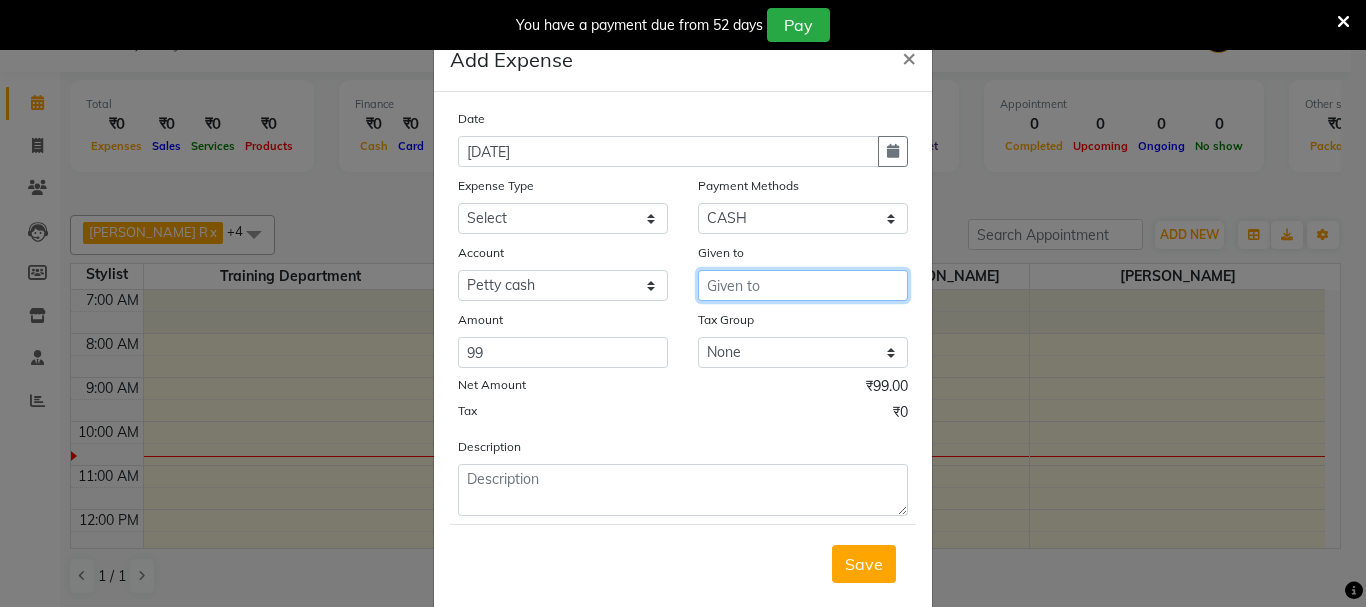 click at bounding box center (803, 285) 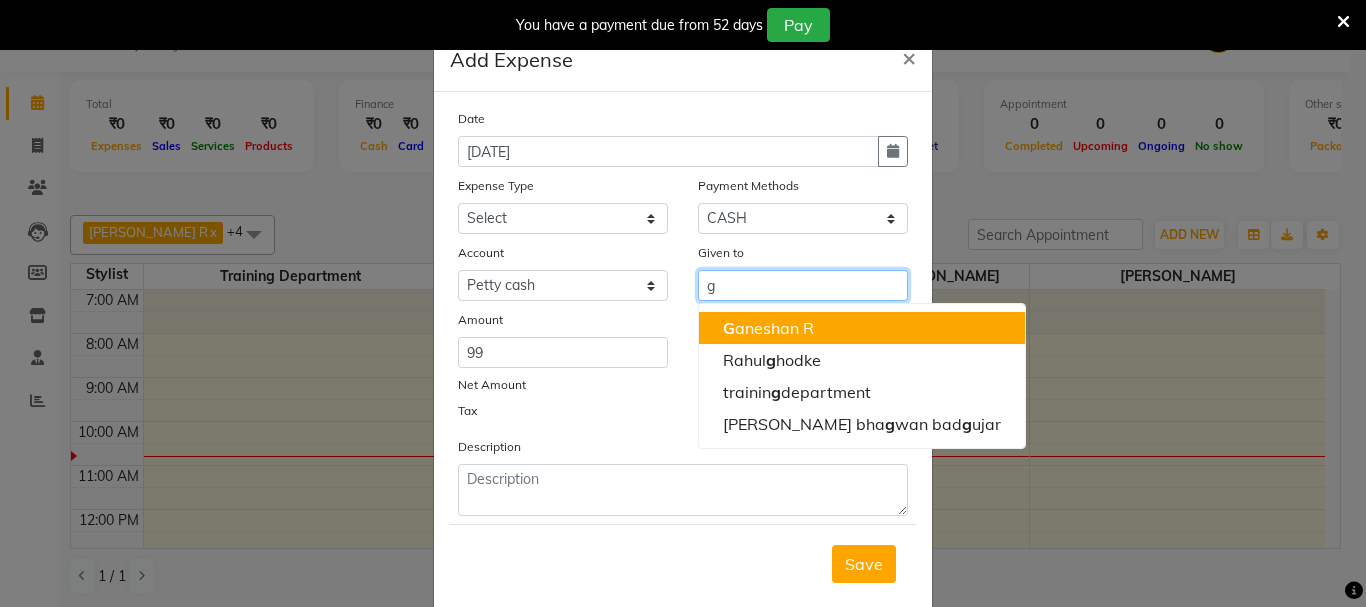 click on "G" 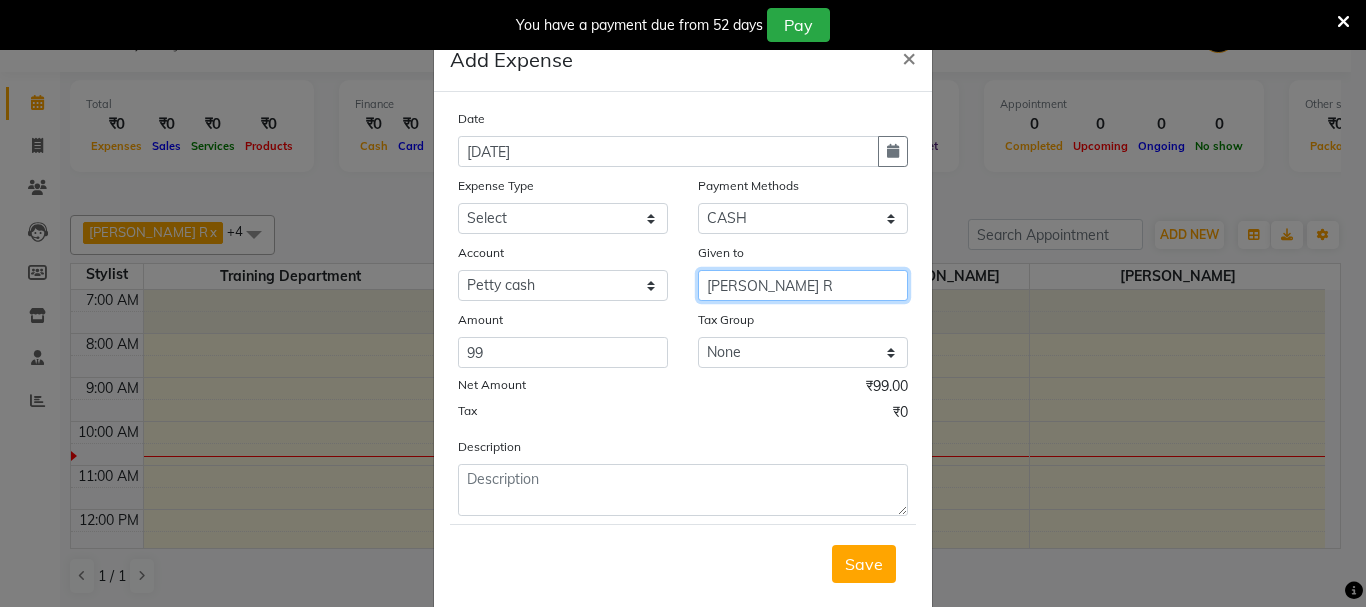 type on "[PERSON_NAME] R" 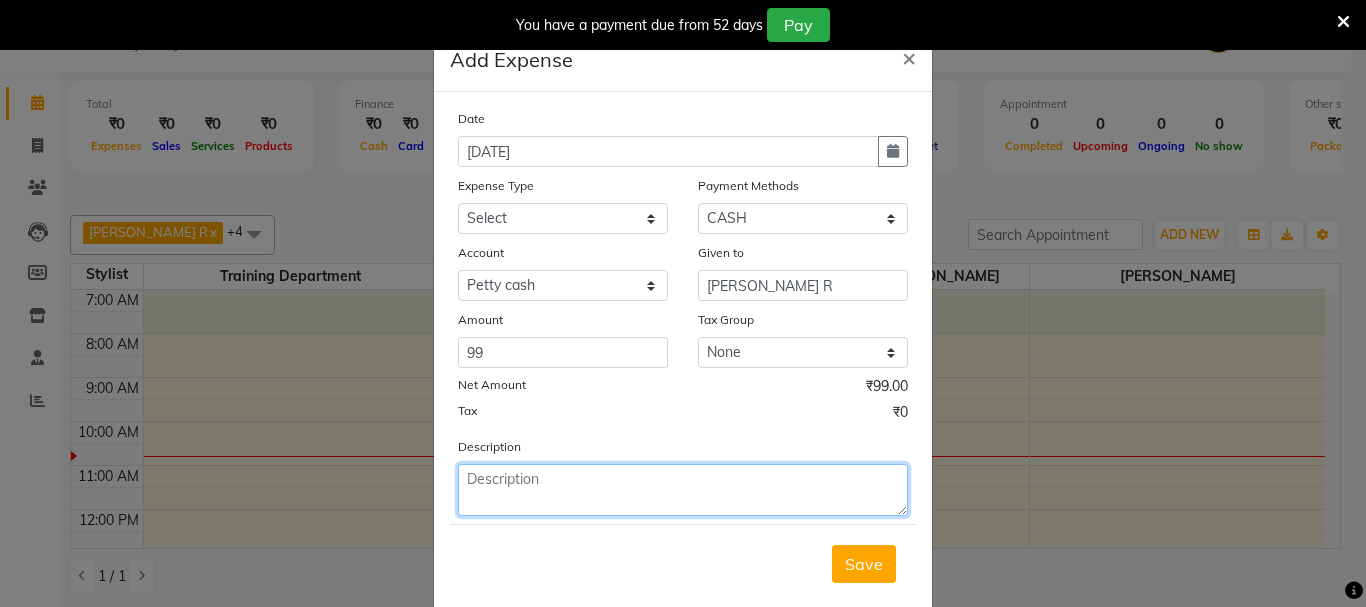 click 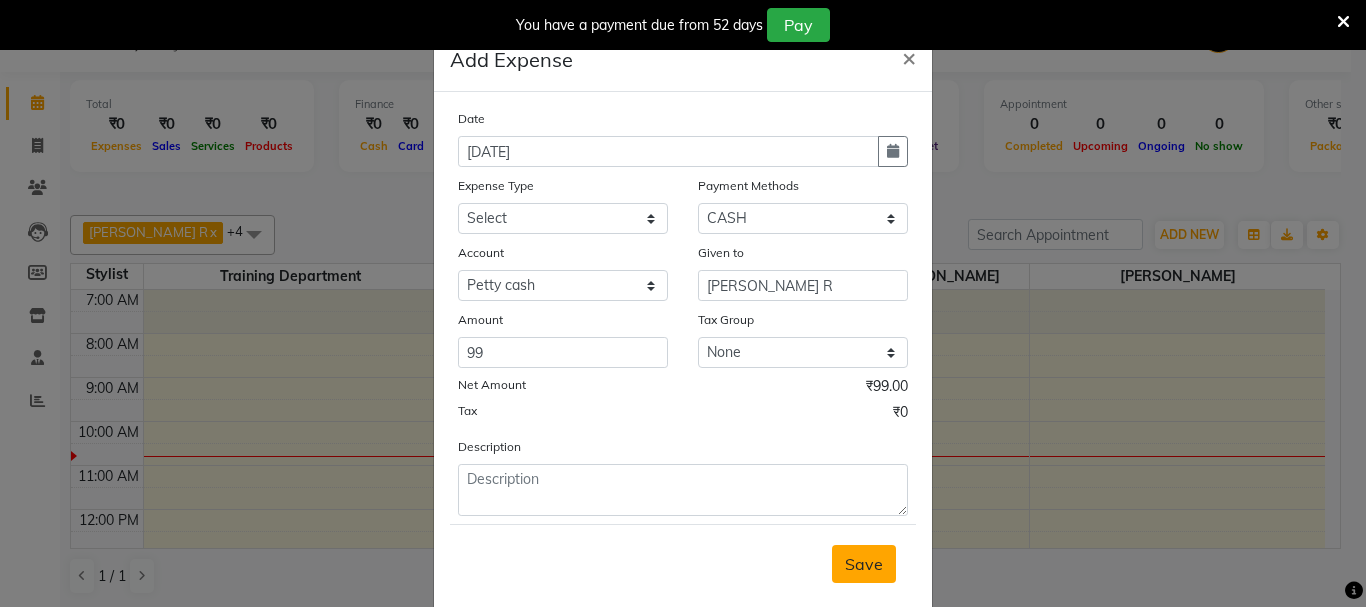 click on "Save" at bounding box center [864, 564] 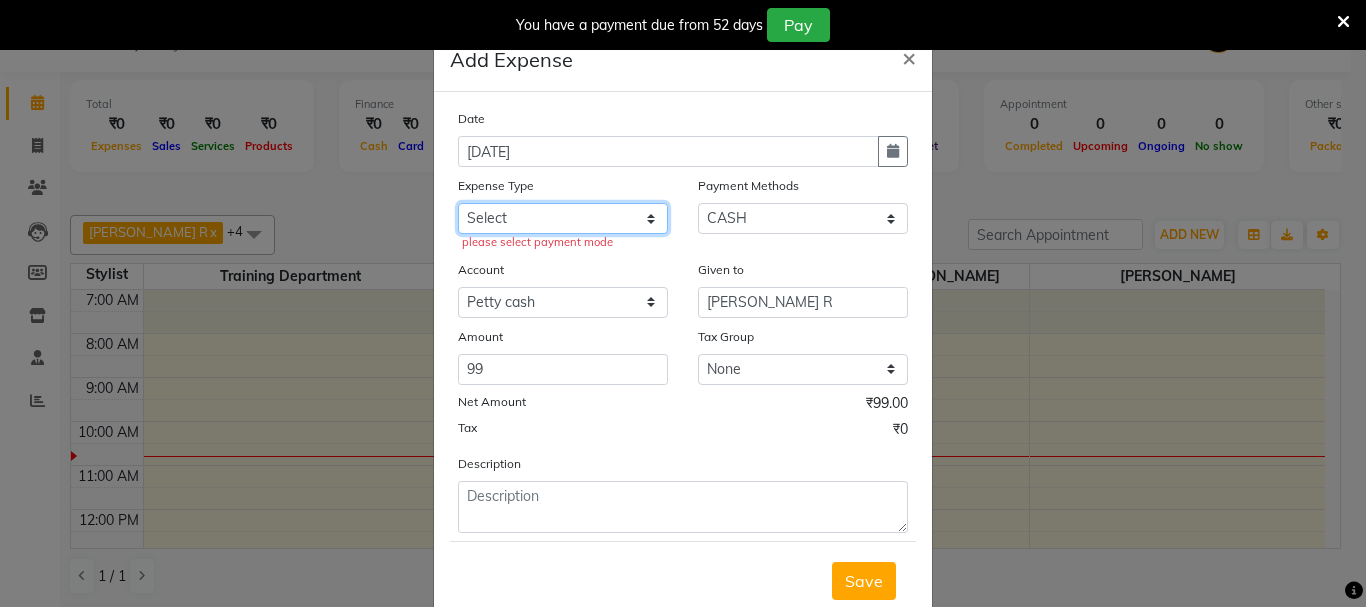 click on "Select CASH HANDED OVER TO OWNER client refund Client Snacks Donation Electricity bill Equipment Flower bill Garbage Collection Groceries House keeping material Internet bill Laundry Maintenance Marketing milk Milk Mobile bill Other Pantry Product Rent Royalty Staff advance salary Staff incentive Staff incentive staff salary Staff Snacks Staff Travel Tea & Refreshment Tea & Refreshment Tip water bill" 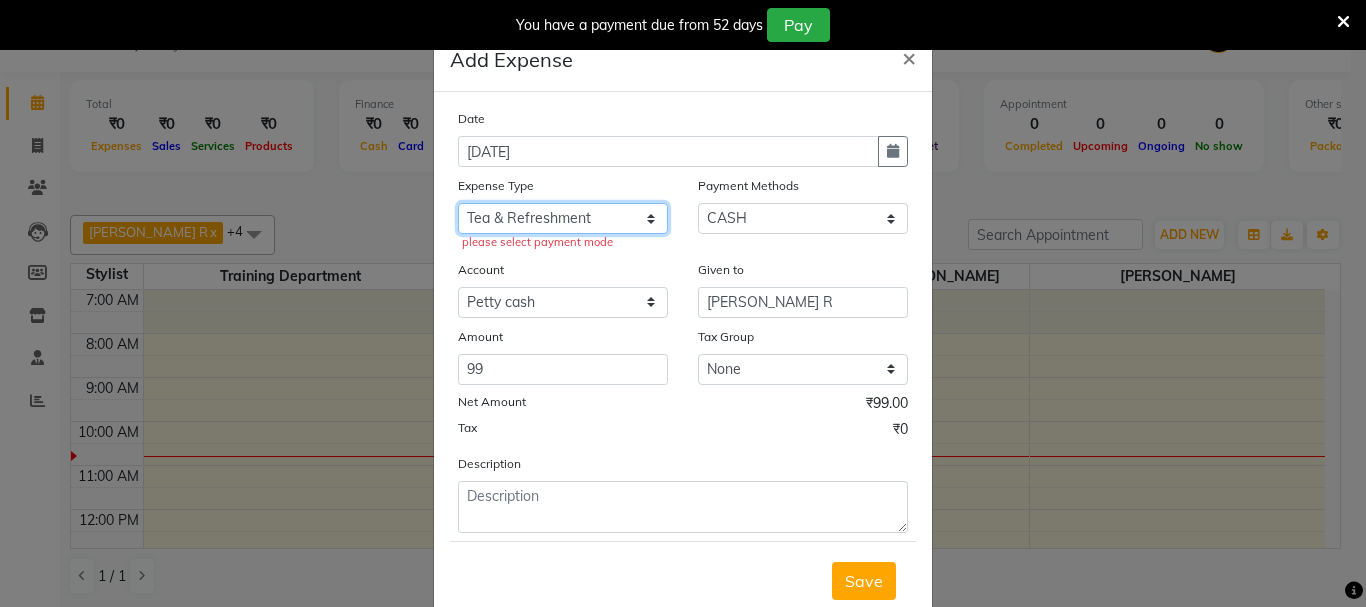 click on "Select CASH HANDED OVER TO OWNER client refund Client Snacks Donation Electricity bill Equipment Flower bill Garbage Collection Groceries House keeping material Internet bill Laundry Maintenance Marketing milk Milk Mobile bill Other Pantry Product Rent Royalty Staff advance salary Staff incentive Staff incentive staff salary Staff Snacks Staff Travel Tea & Refreshment Tea & Refreshment Tip water bill" 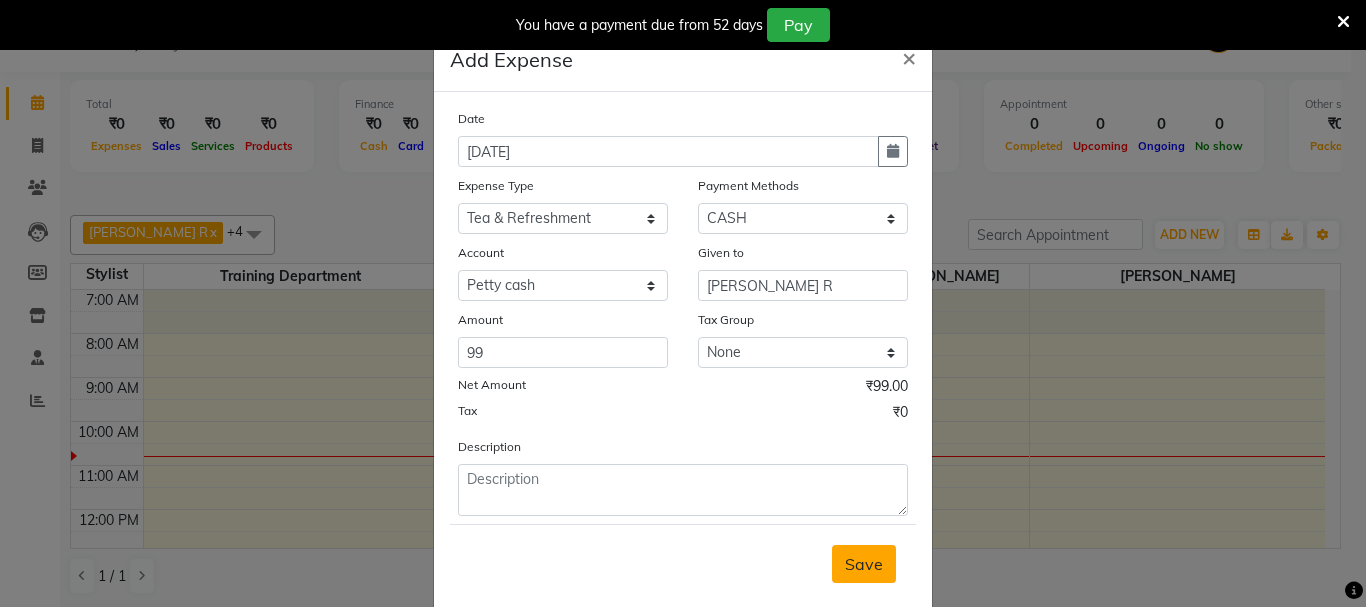 click on "Save" at bounding box center (864, 564) 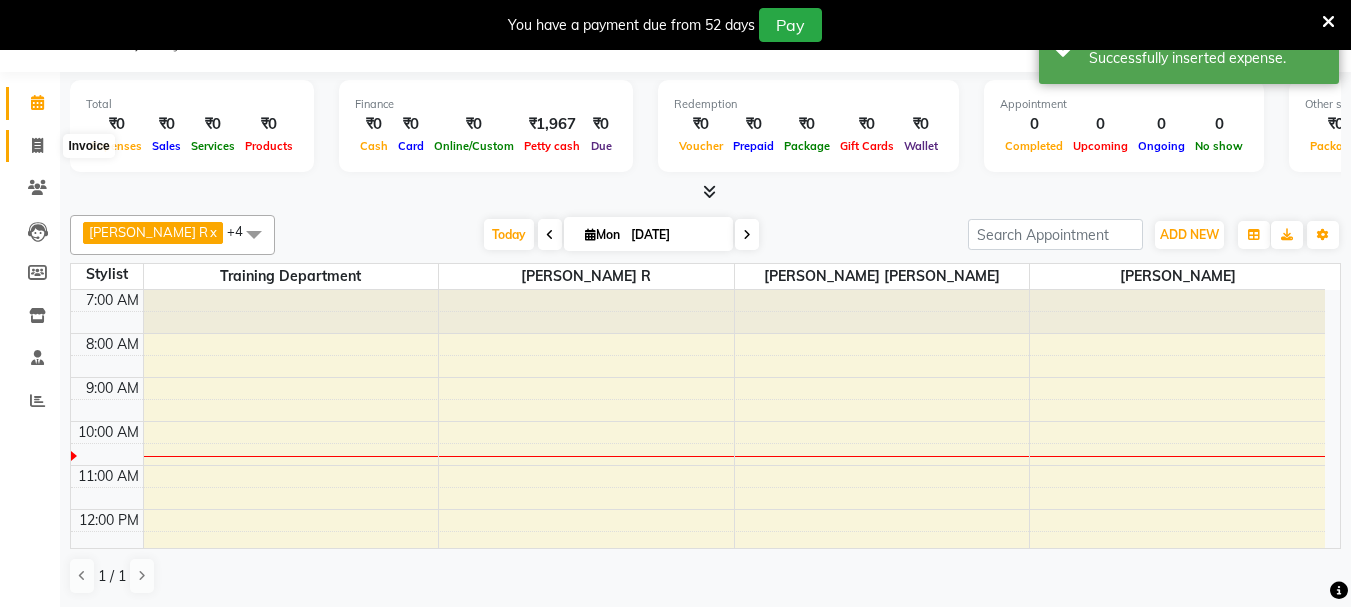 click 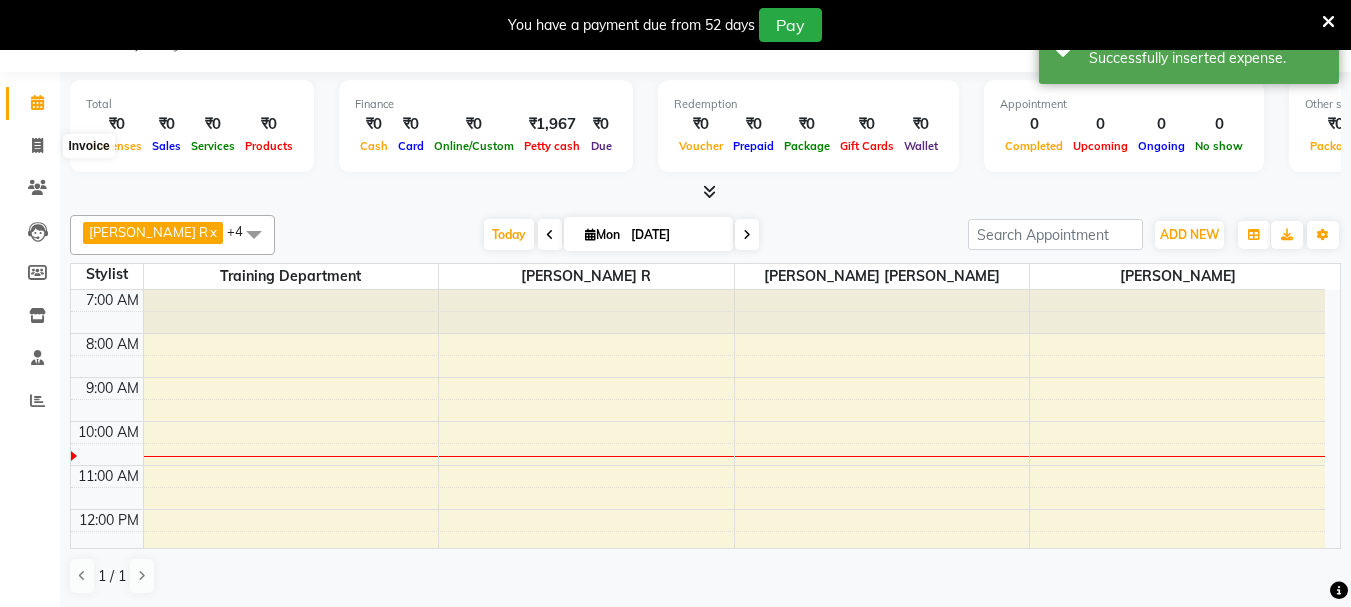 select on "92" 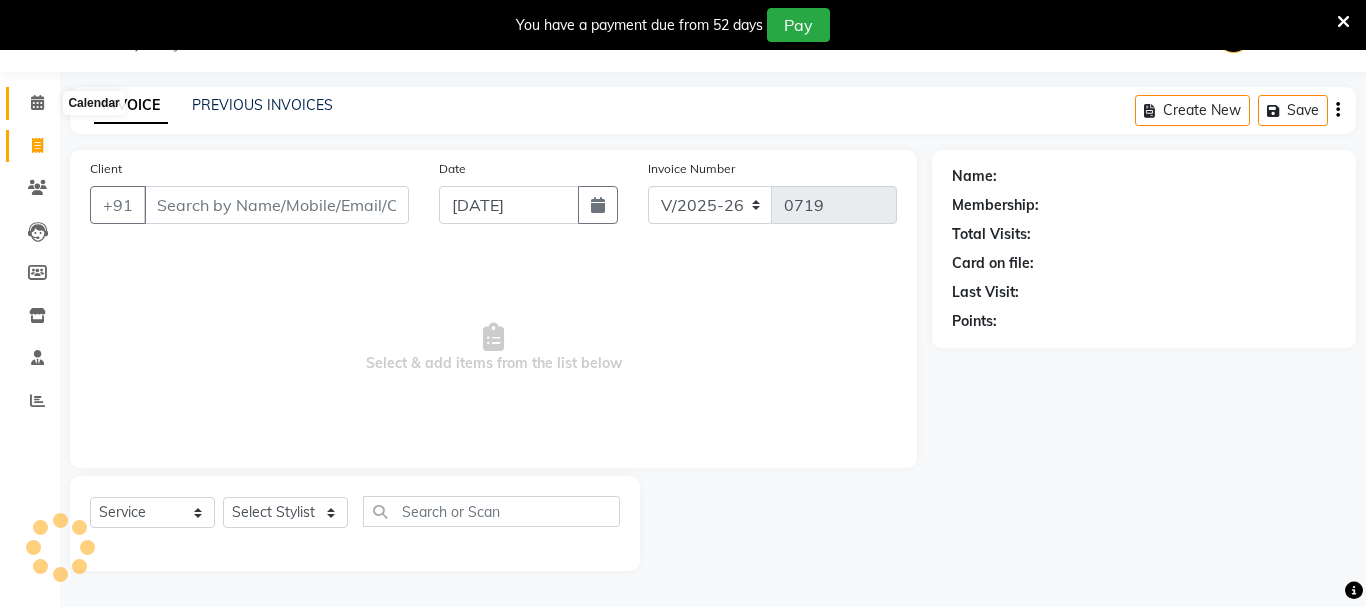 click 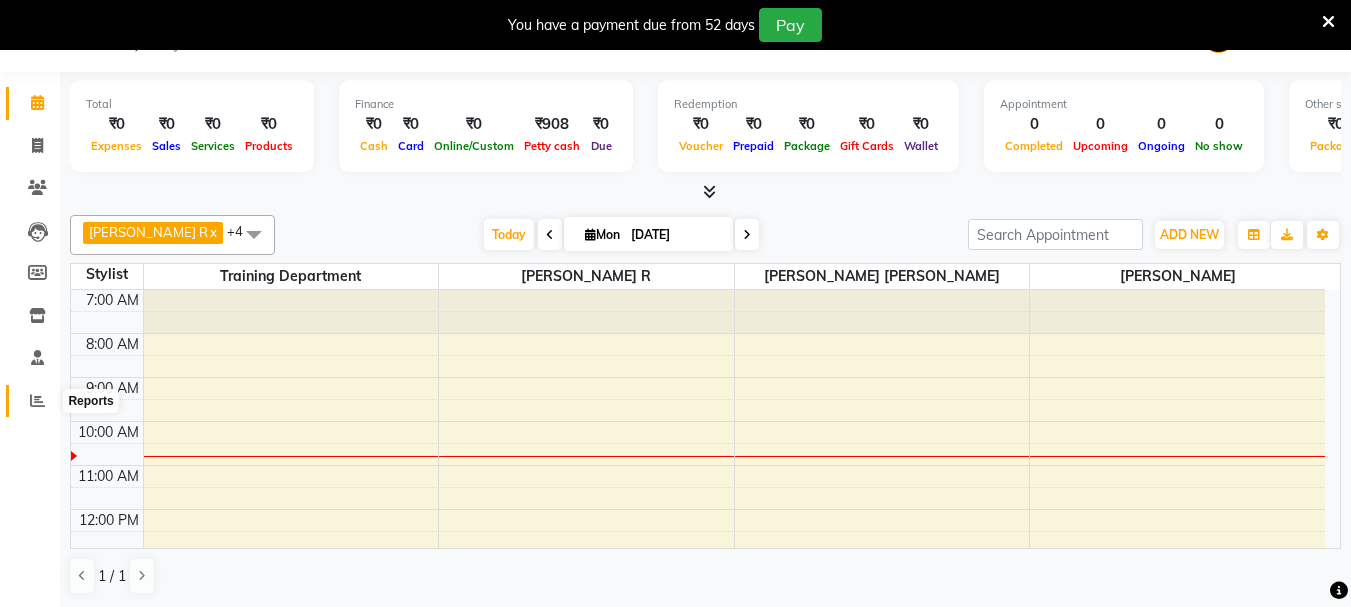 click 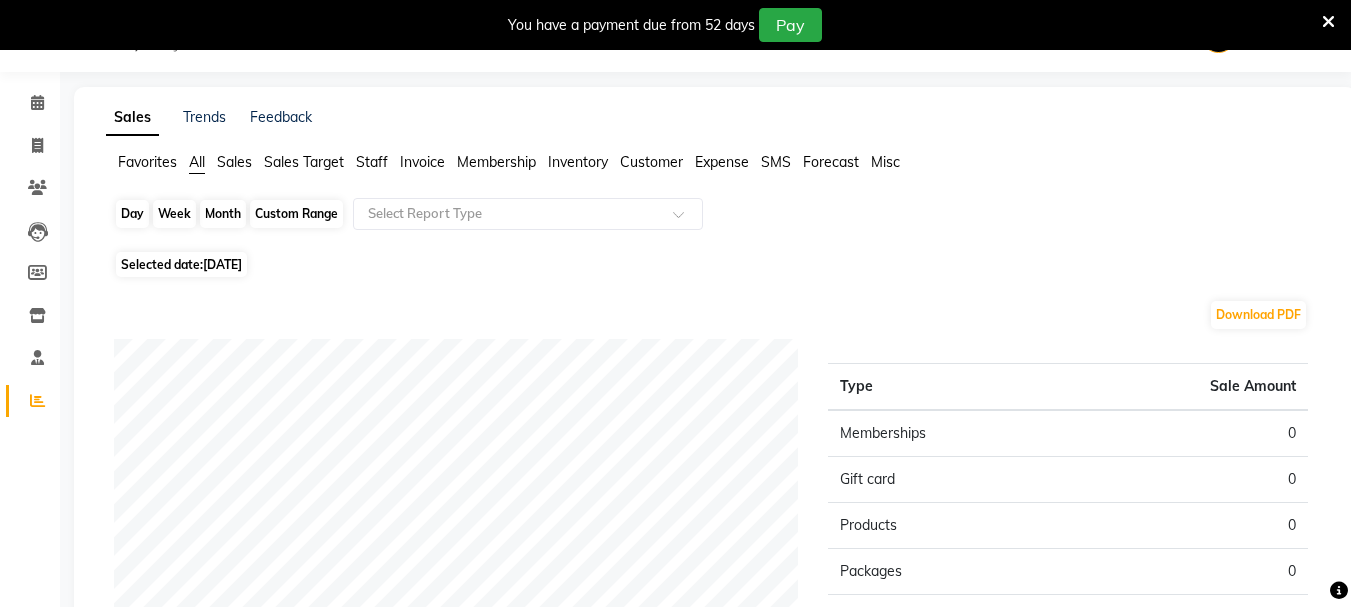 click on "Day" 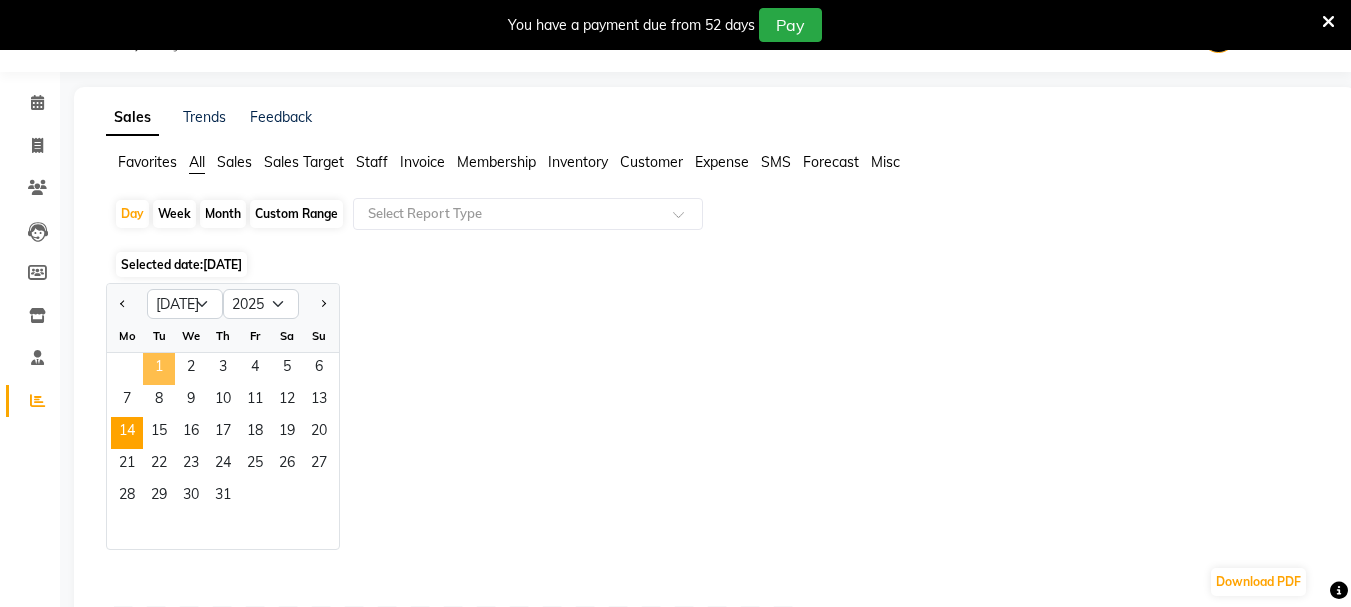 click on "1" 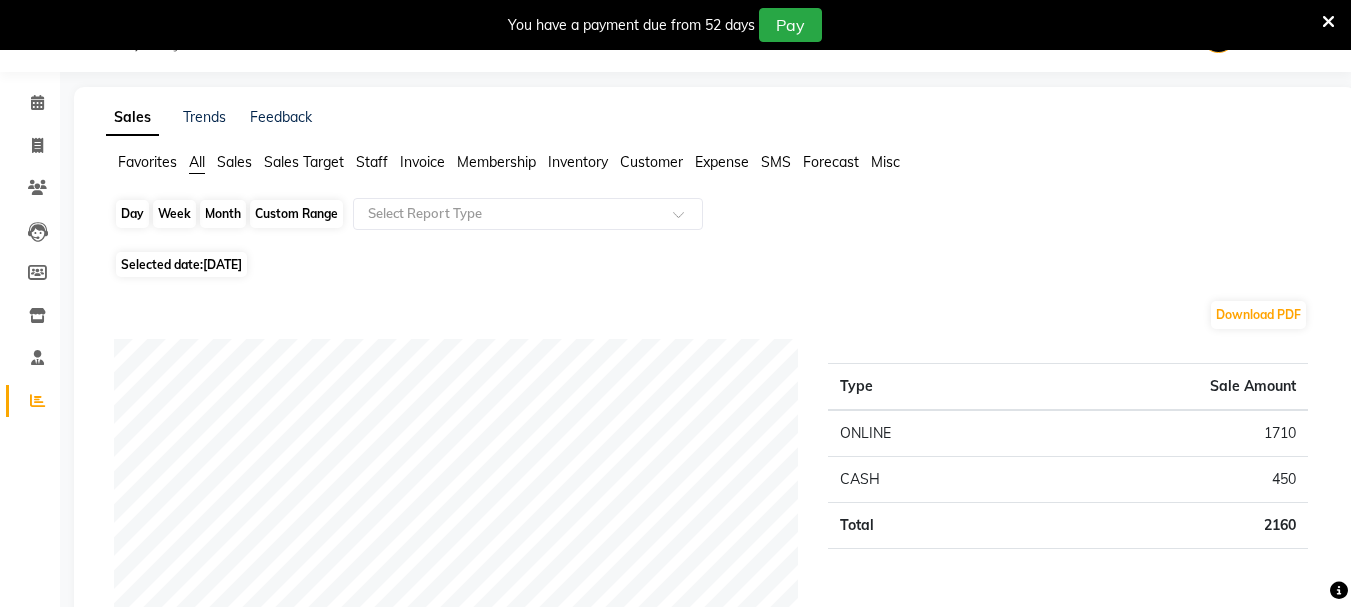 click on "Day" 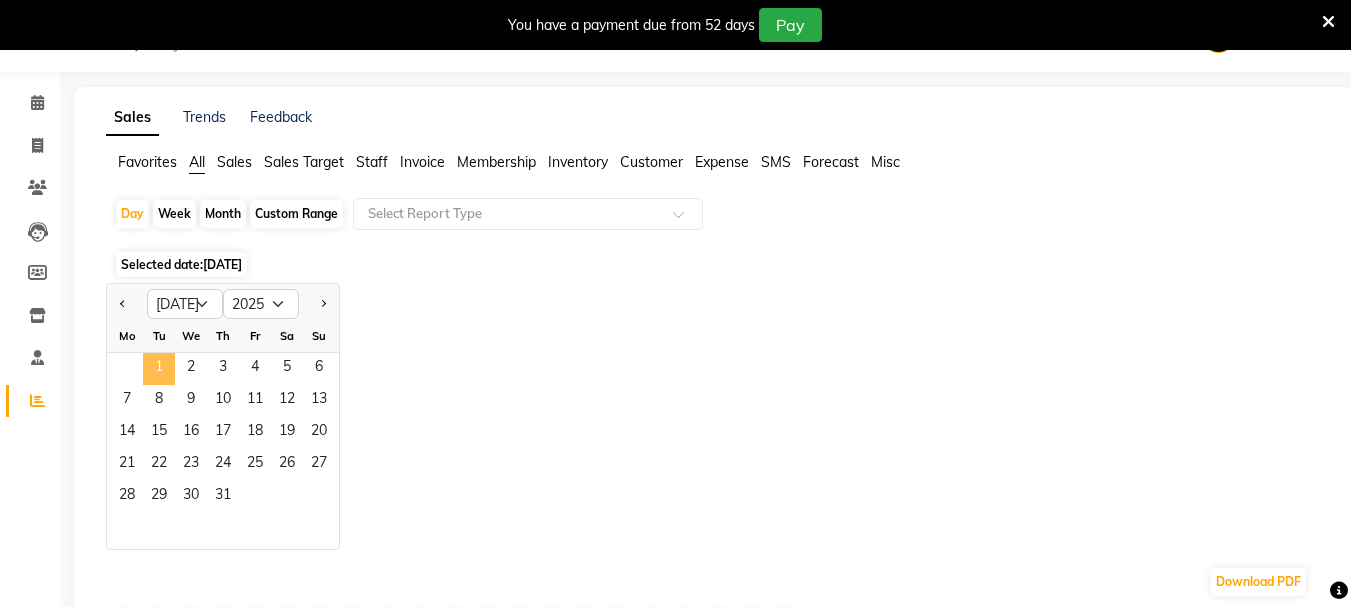 click on "1" 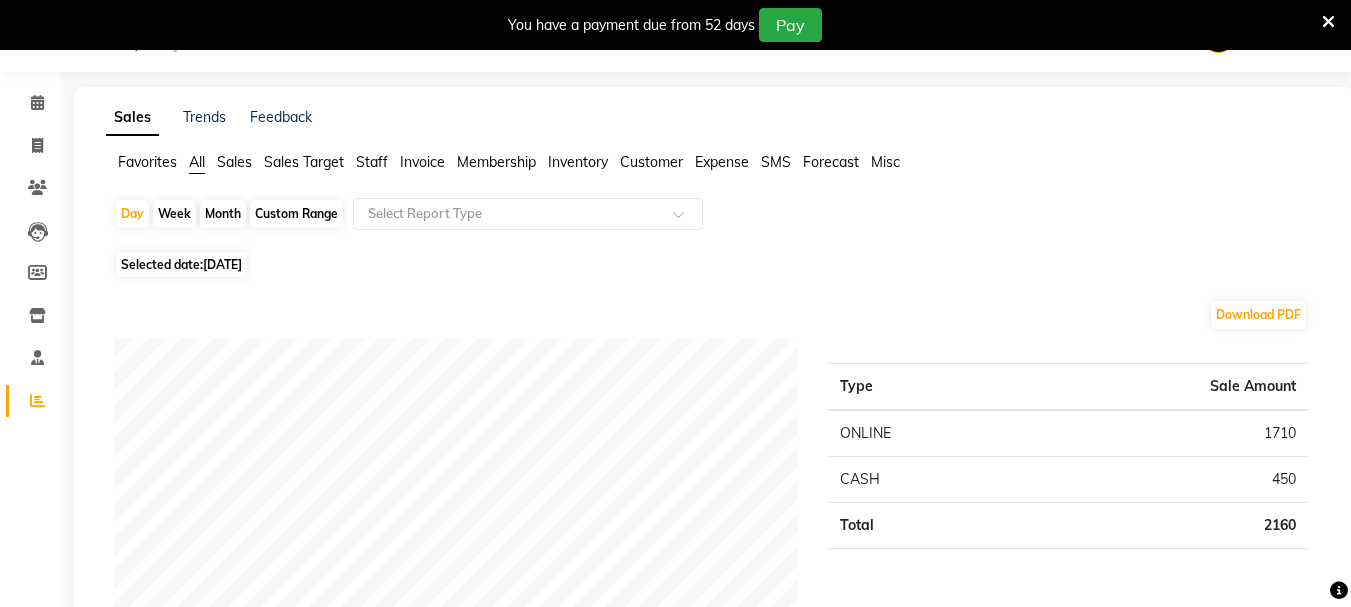 click on "Month" 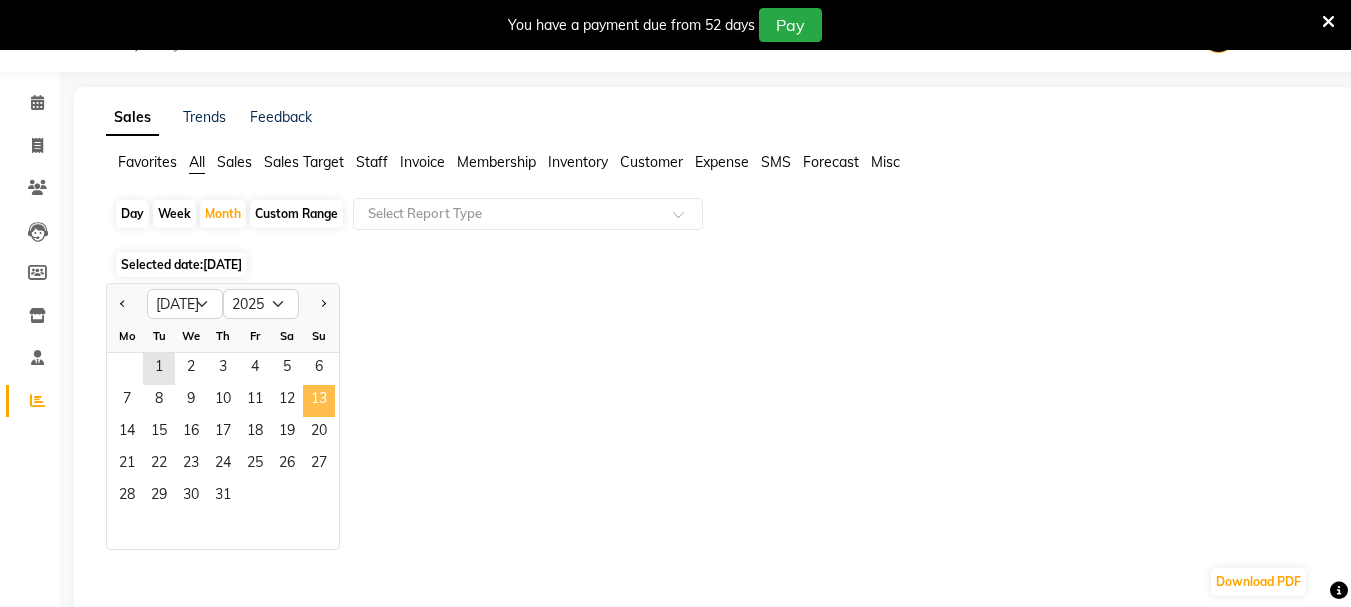 click on "13" 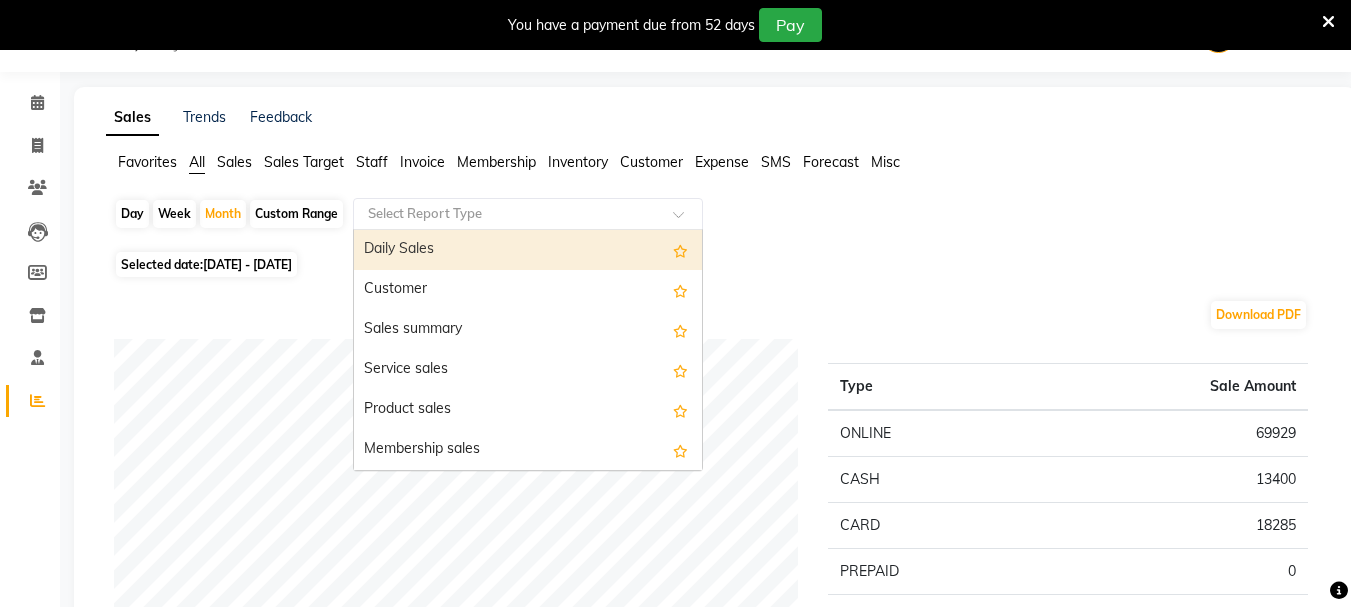 click 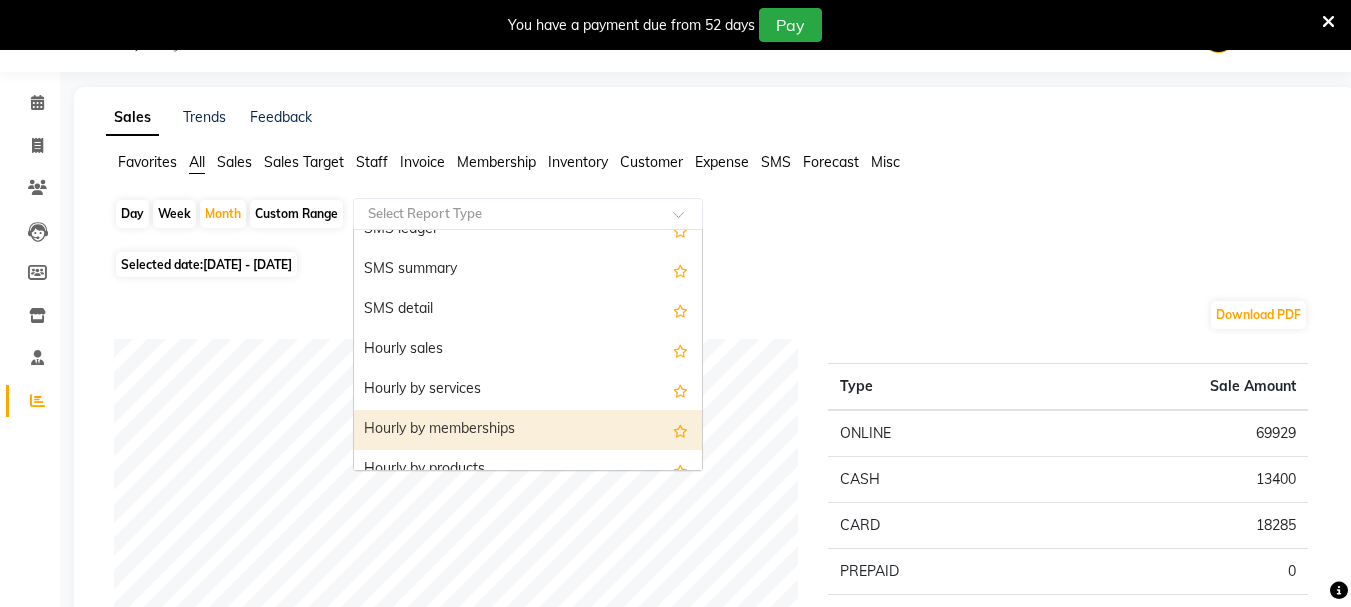 scroll, scrollTop: 3680, scrollLeft: 0, axis: vertical 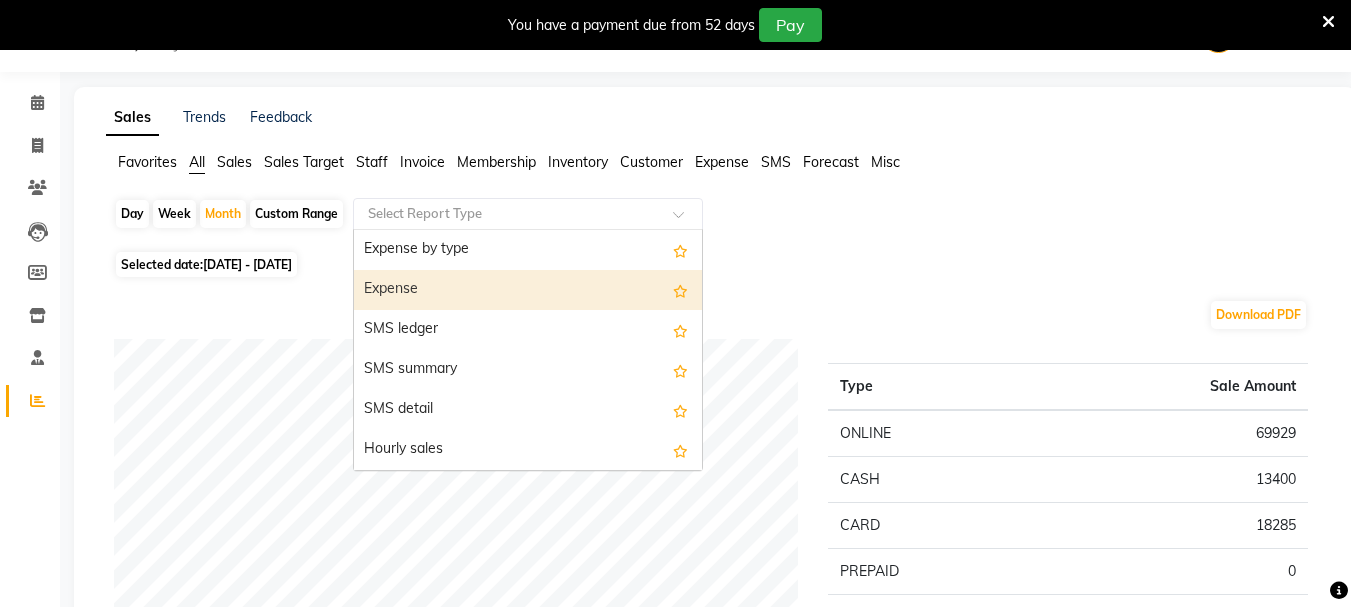 click on "Expense" at bounding box center [528, 290] 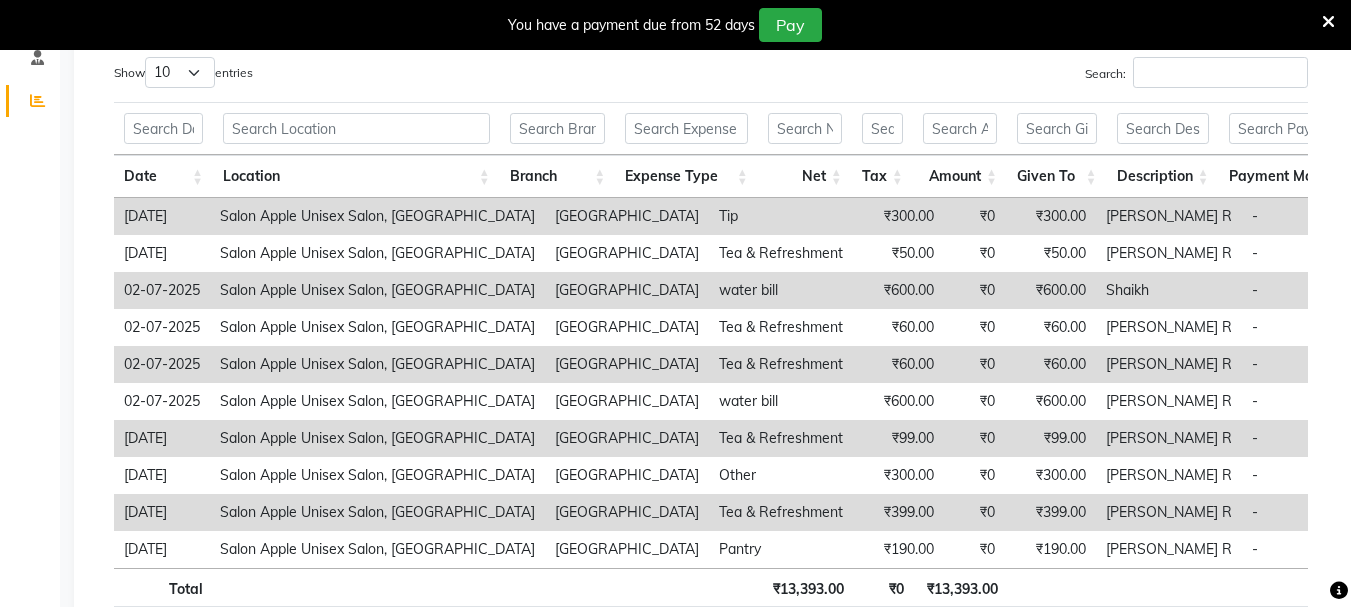 scroll, scrollTop: 442, scrollLeft: 0, axis: vertical 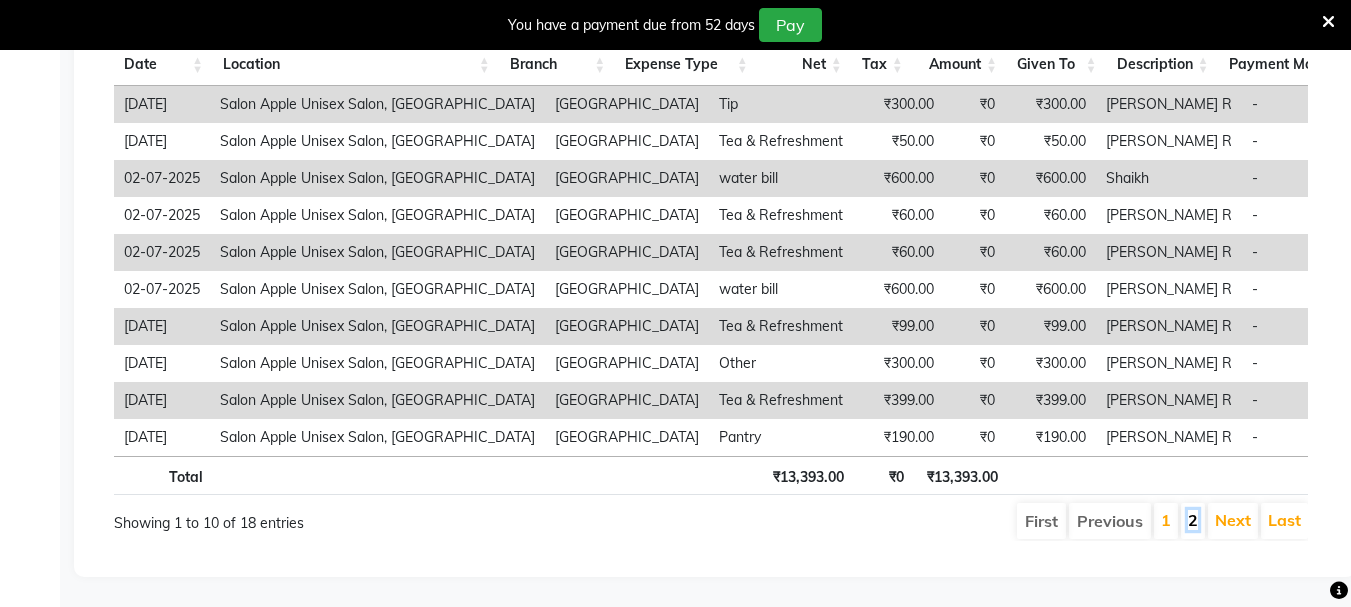 click on "2" at bounding box center (1193, 520) 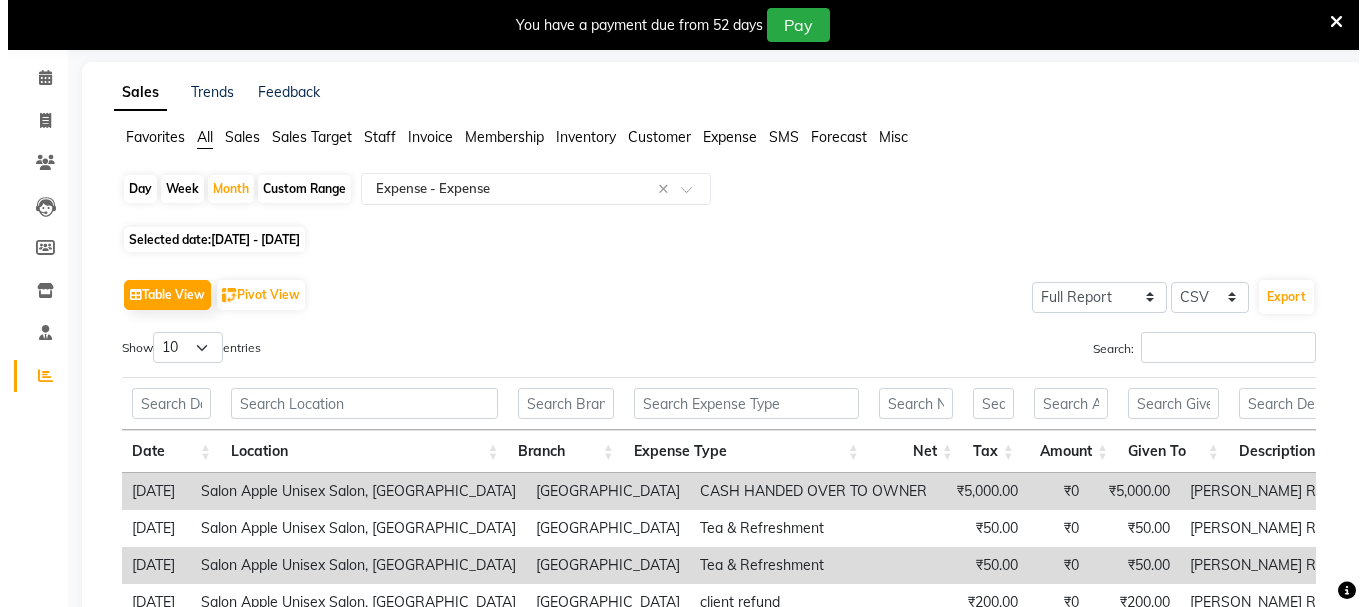 scroll, scrollTop: 0, scrollLeft: 0, axis: both 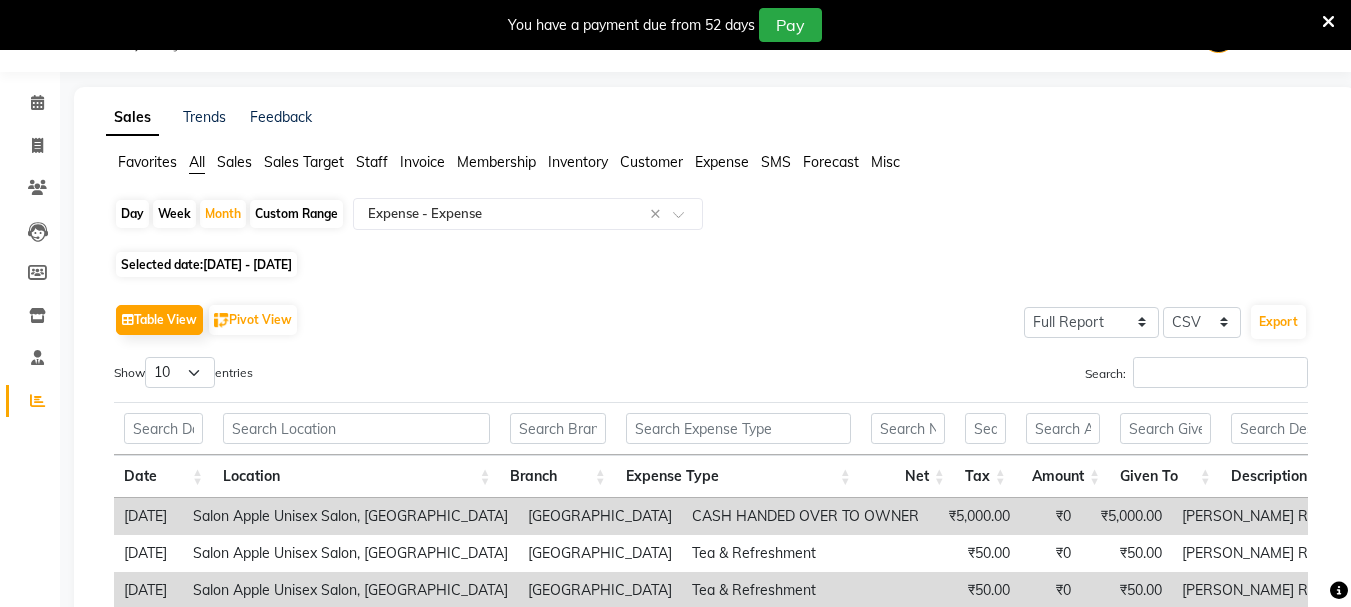 click on "08047224946 Select Location × Salon Apple Unisex Salon, [GEOGRAPHIC_DATA] Default Panel My Panel English ENGLISH Español العربية मराठी हिंदी ગુજરાતી தமிழ் 中文 Notifications nothing to show Reception Manage Profile Change Password Sign out  Version:3.15.4" 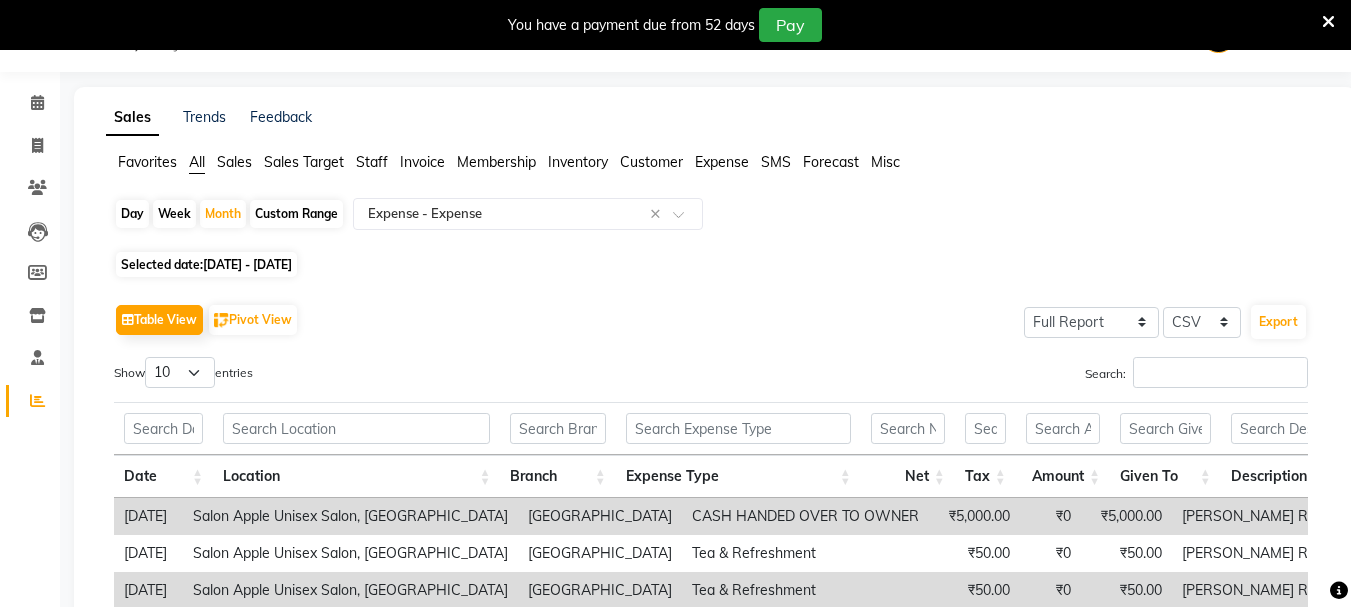 click at bounding box center (1328, 22) 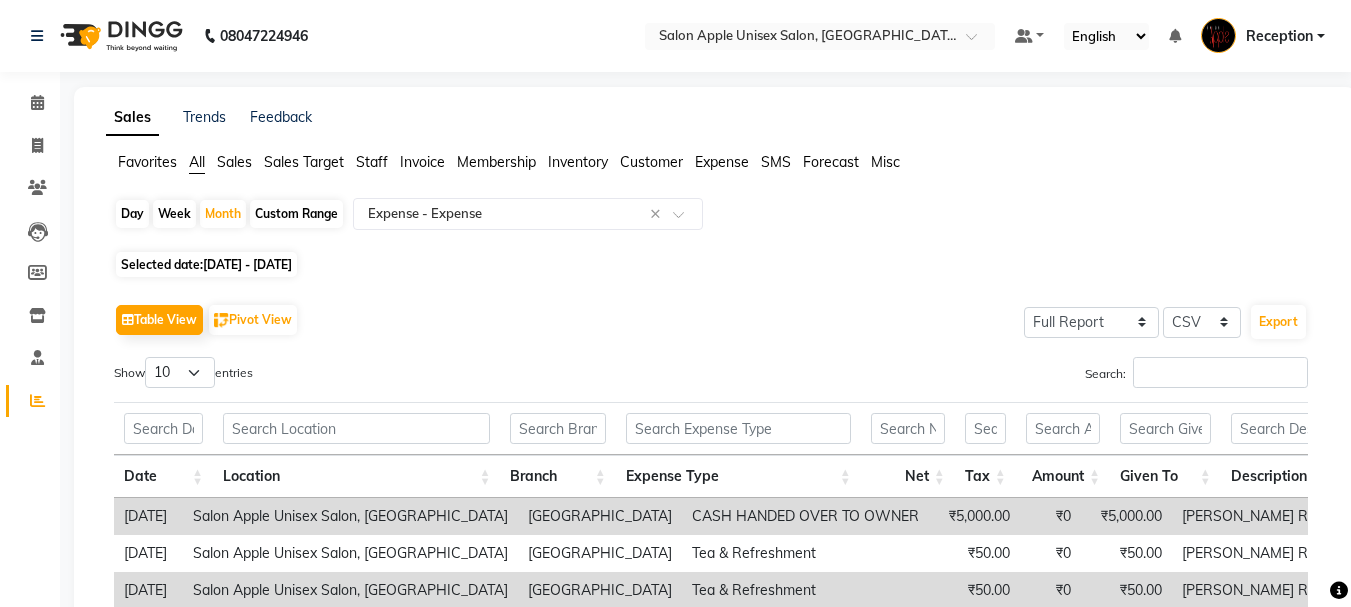 click on "Reception" at bounding box center (1263, 36) 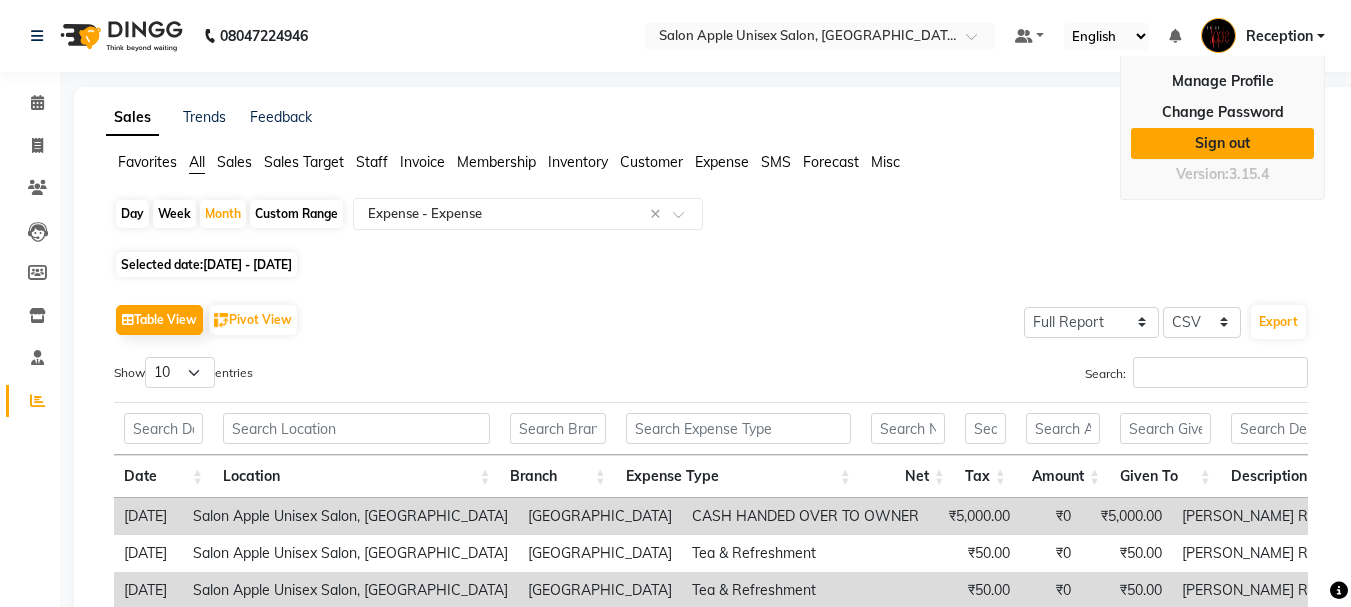 click on "Sign out" at bounding box center [1222, 143] 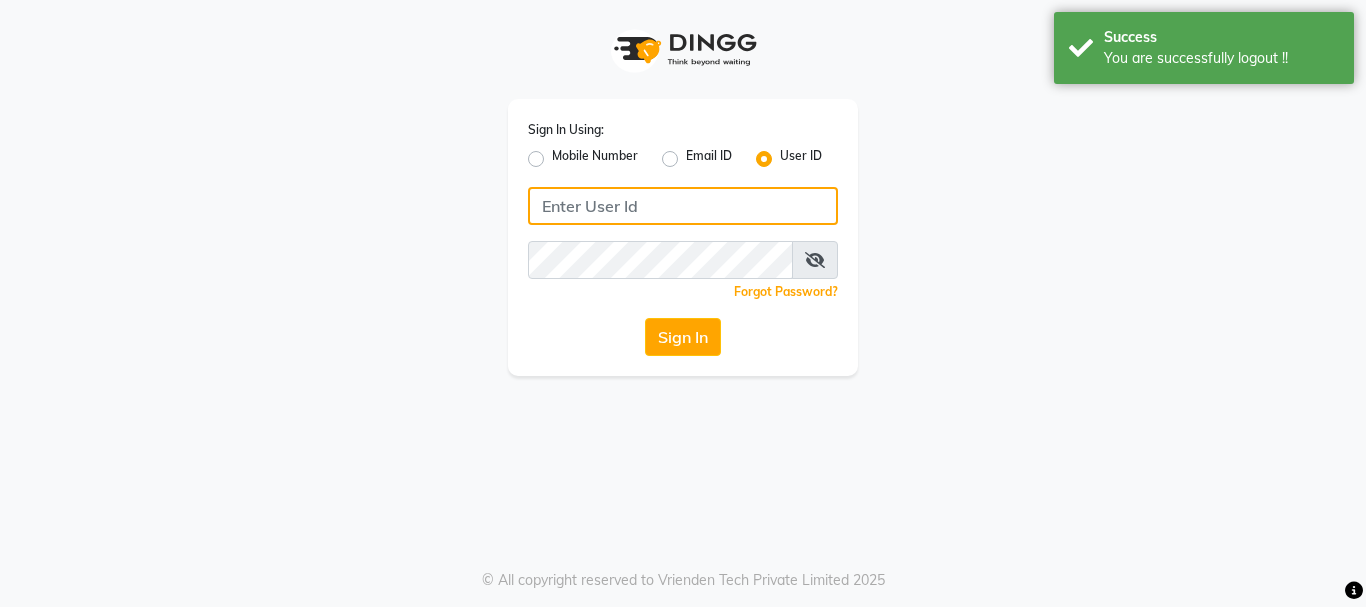 type on "7391062053" 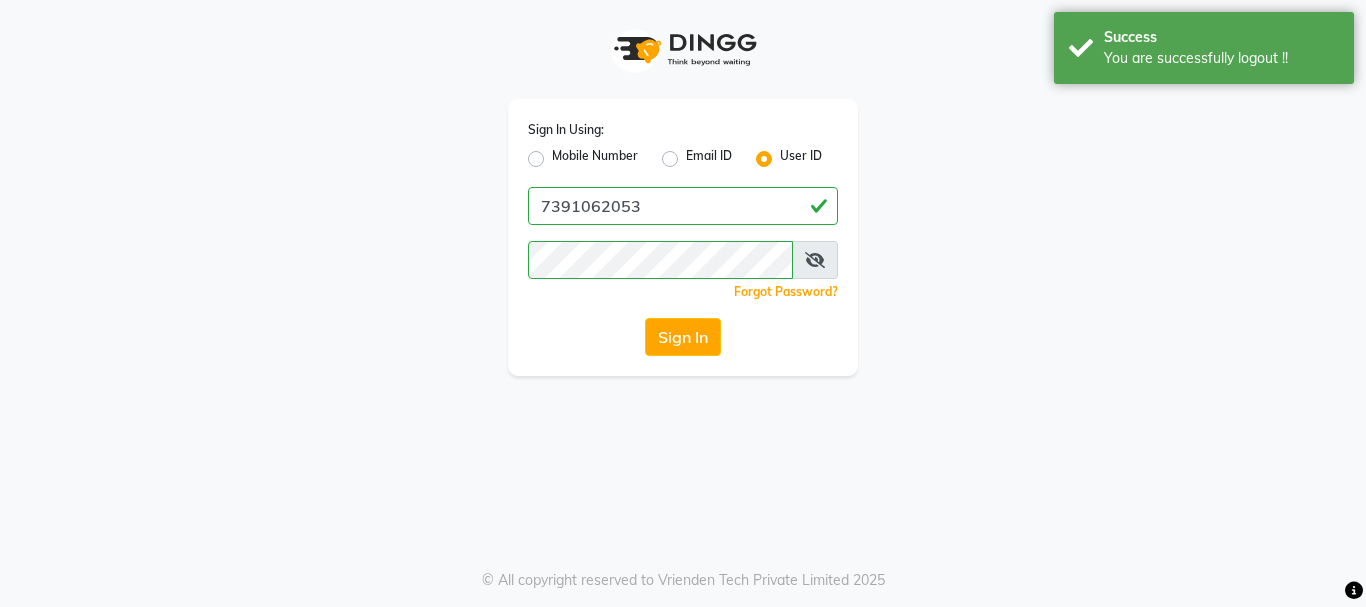 click on "Mobile Number" 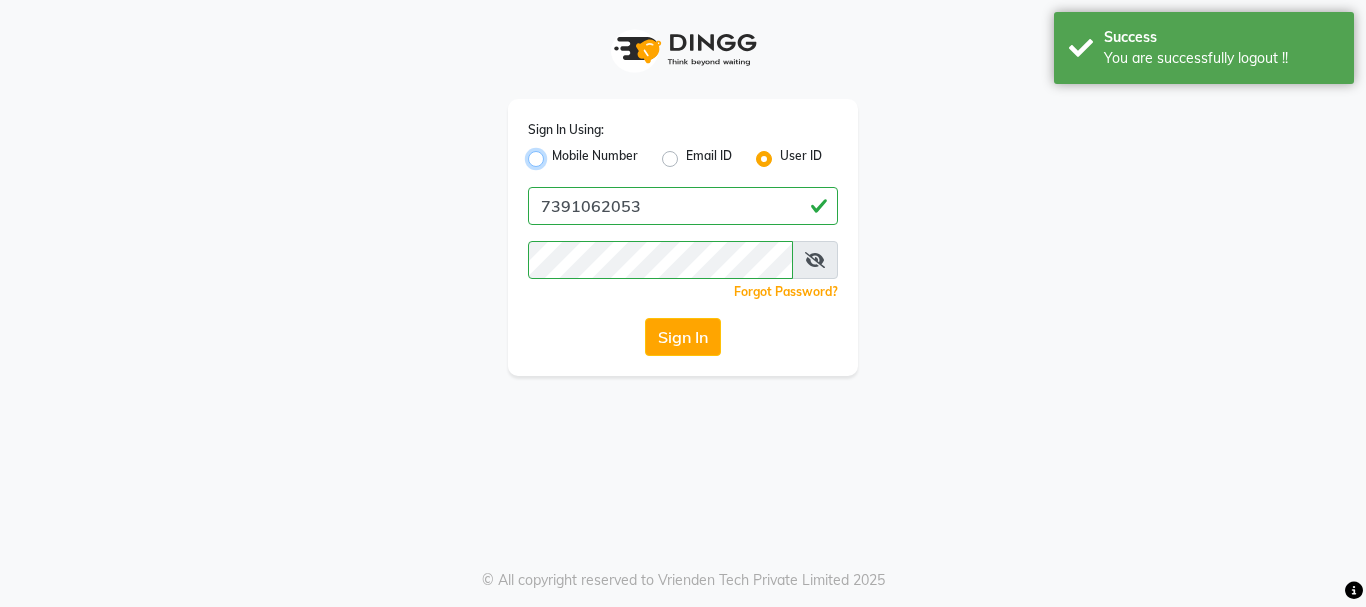 click on "Mobile Number" at bounding box center [558, 153] 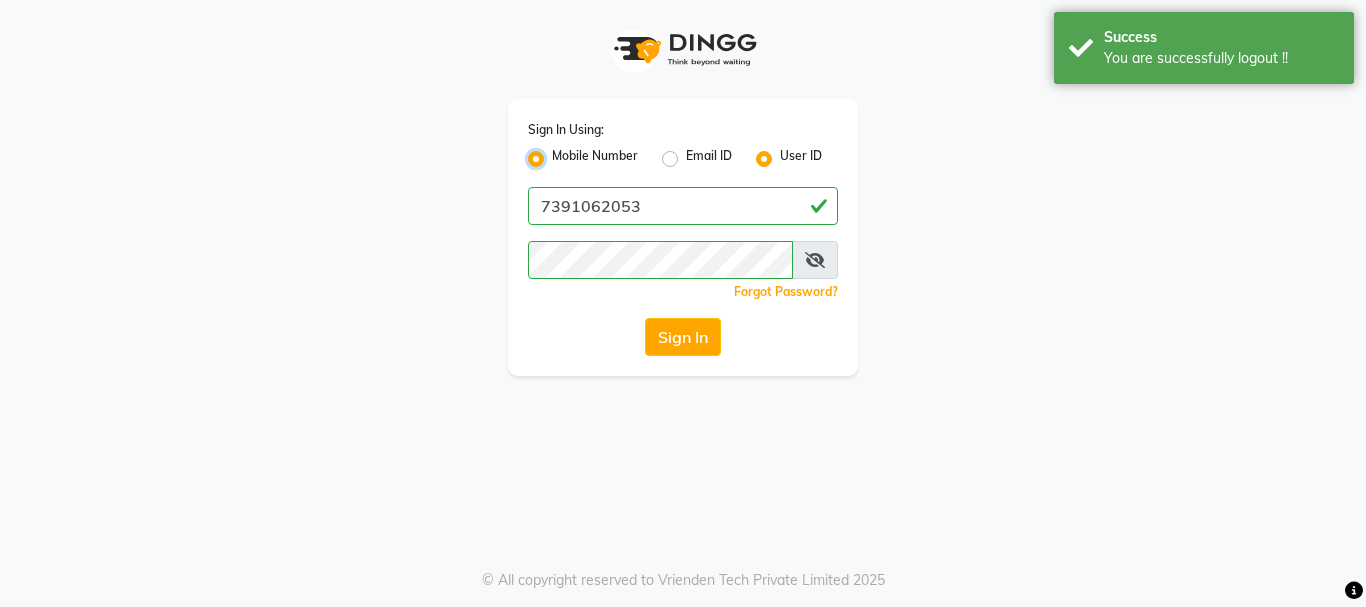 radio on "false" 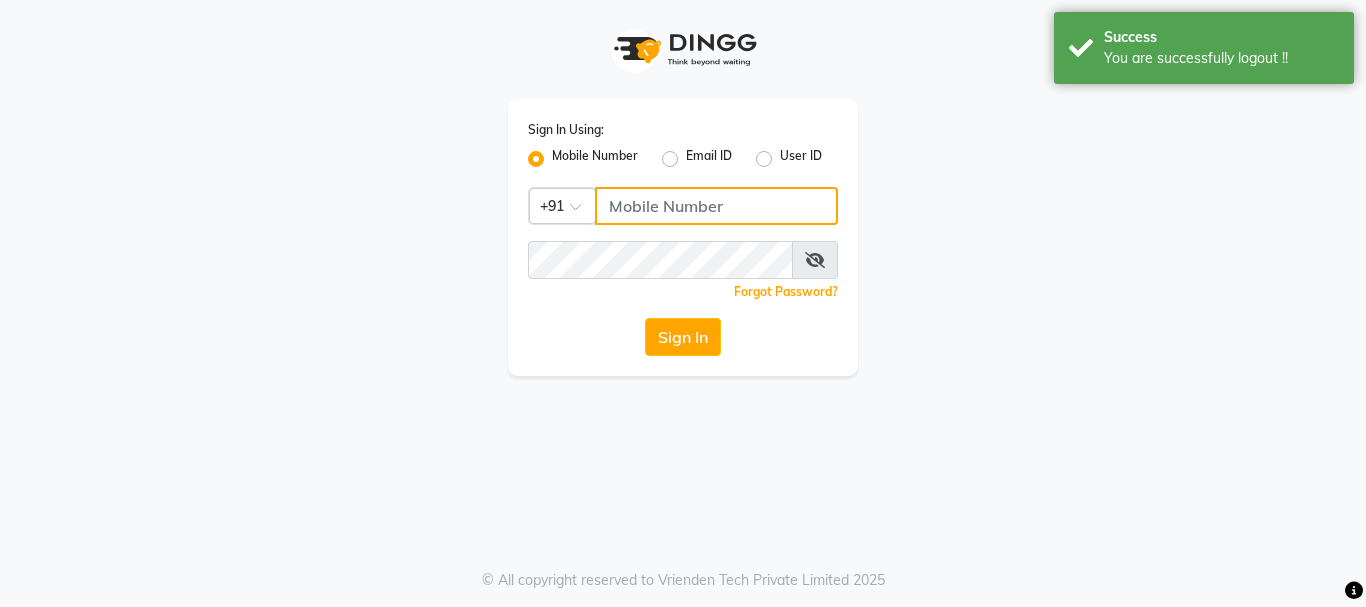 click 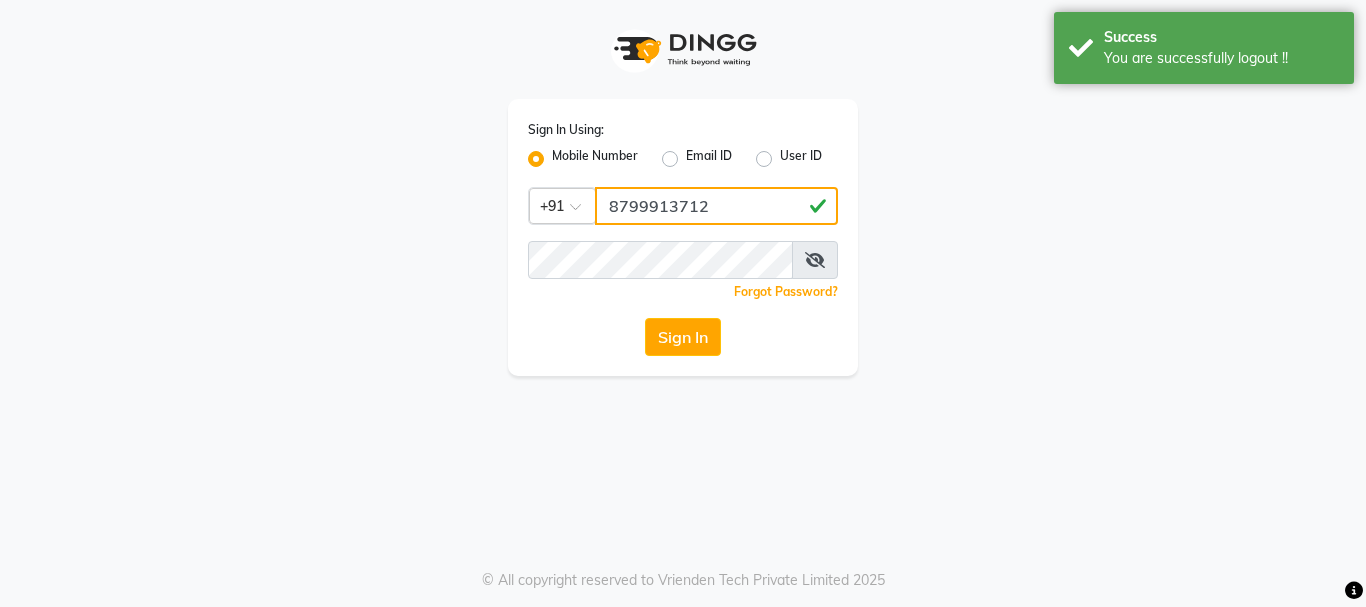 type on "8799913712" 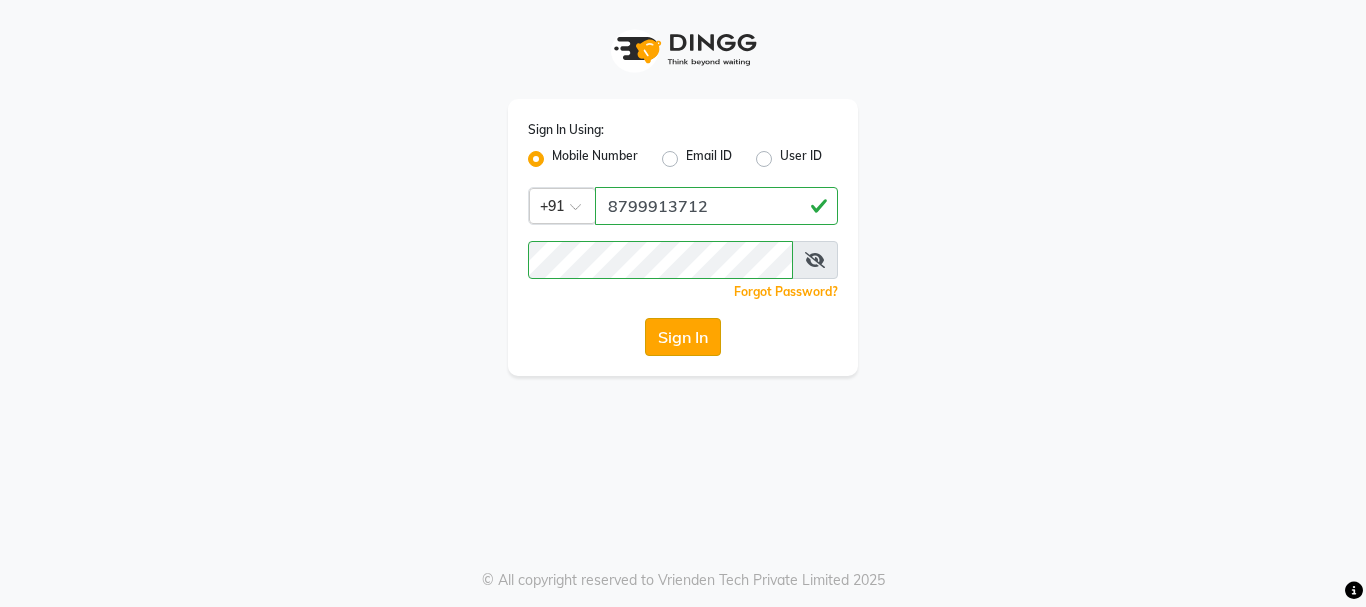 click on "Sign In" 